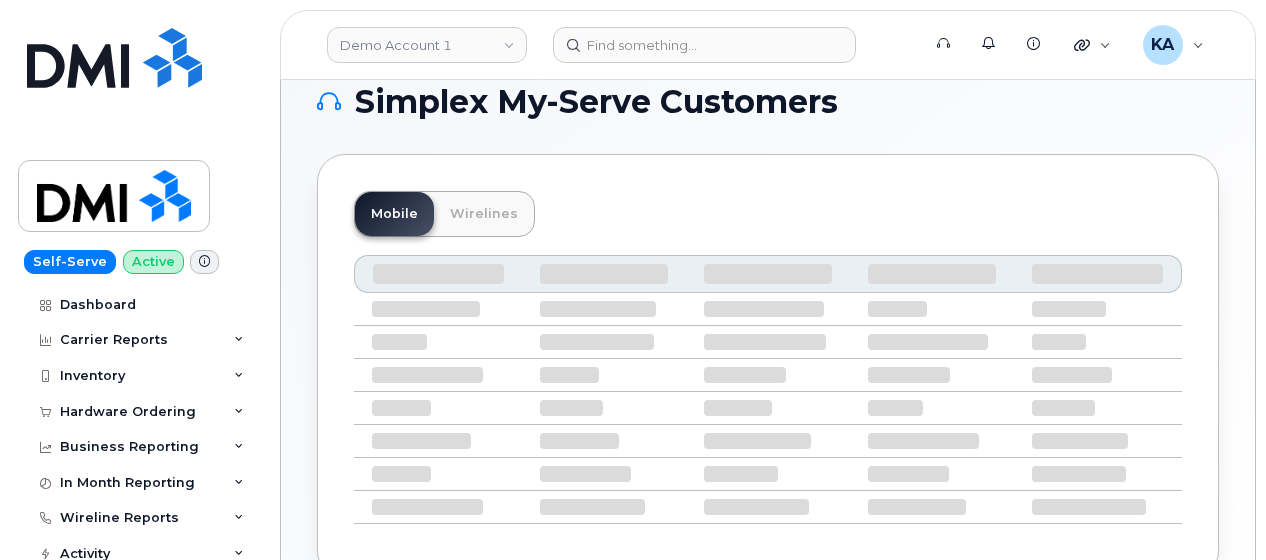 scroll, scrollTop: 0, scrollLeft: 0, axis: both 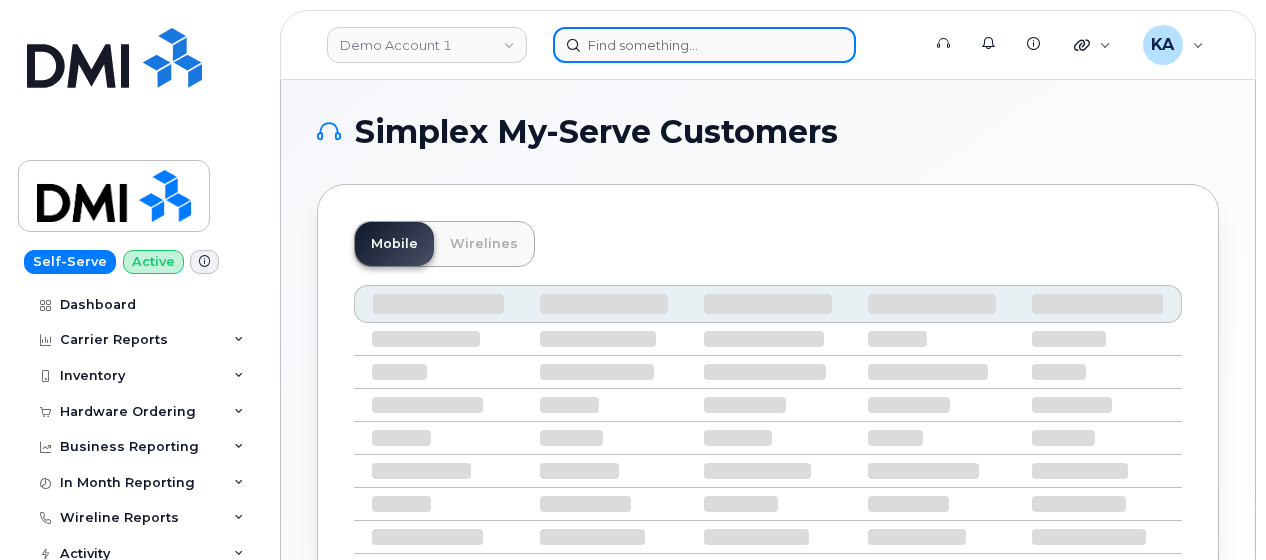 click at bounding box center (704, 45) 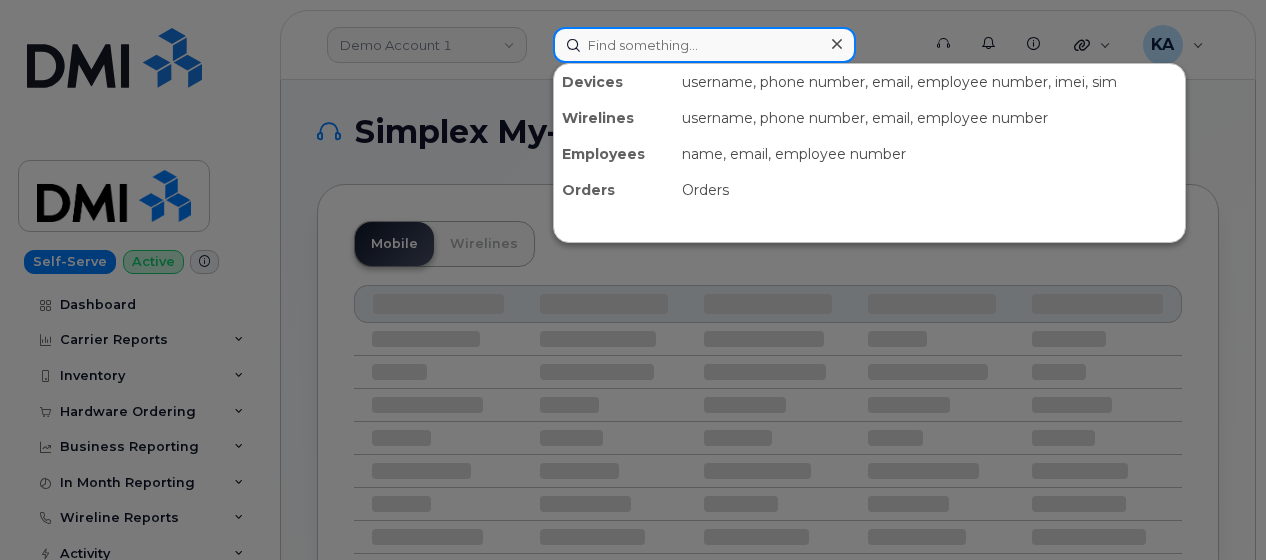 paste on "2981132" 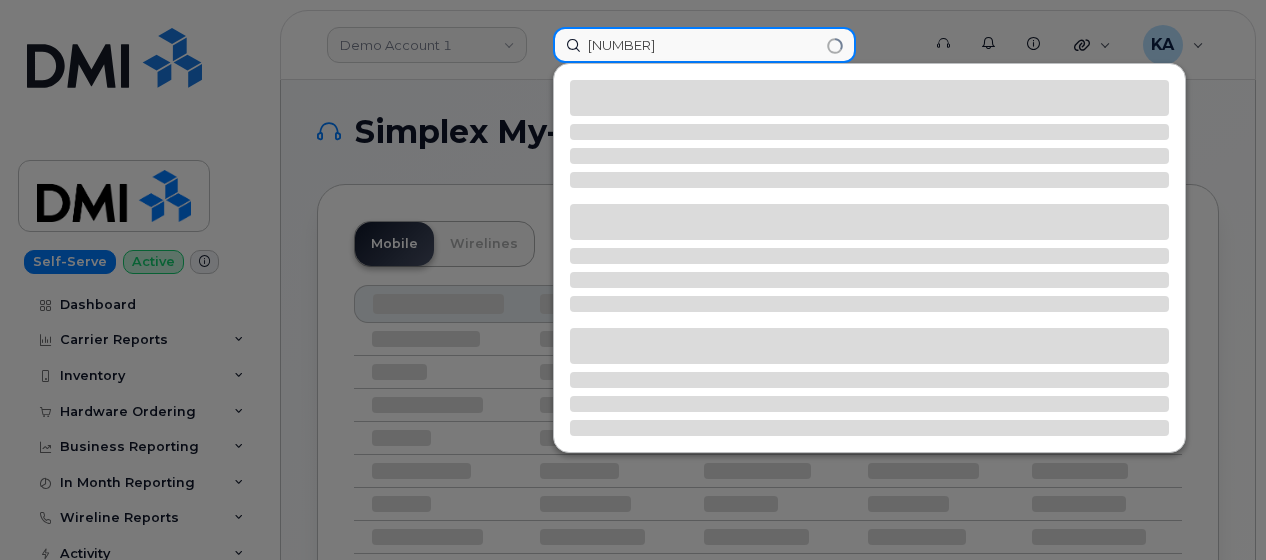 type on "2981132" 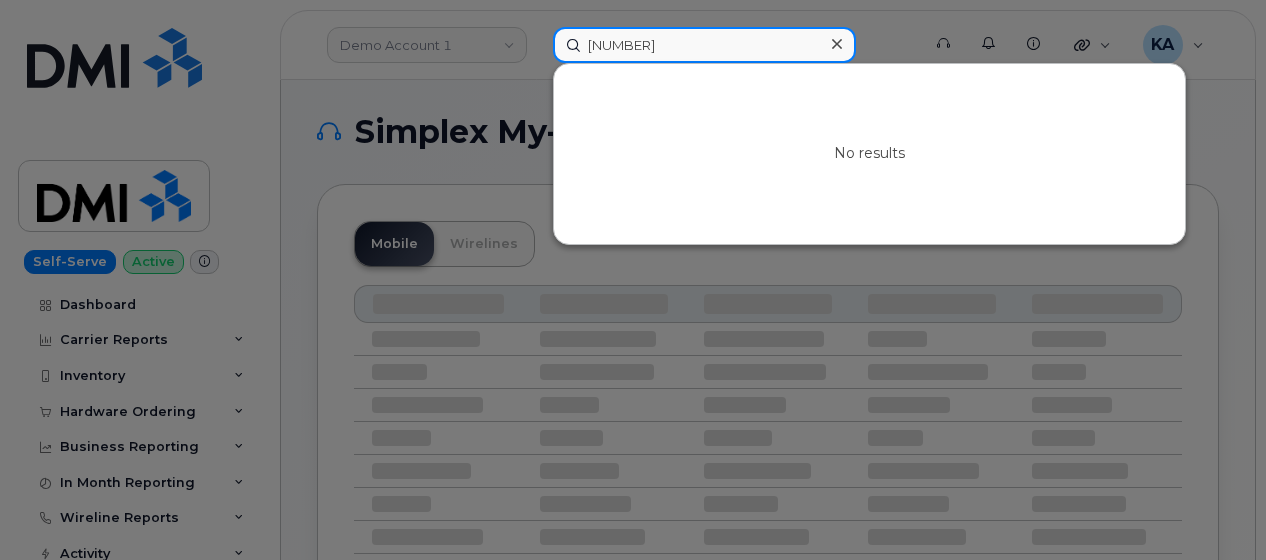 click on "2981132" at bounding box center (704, 45) 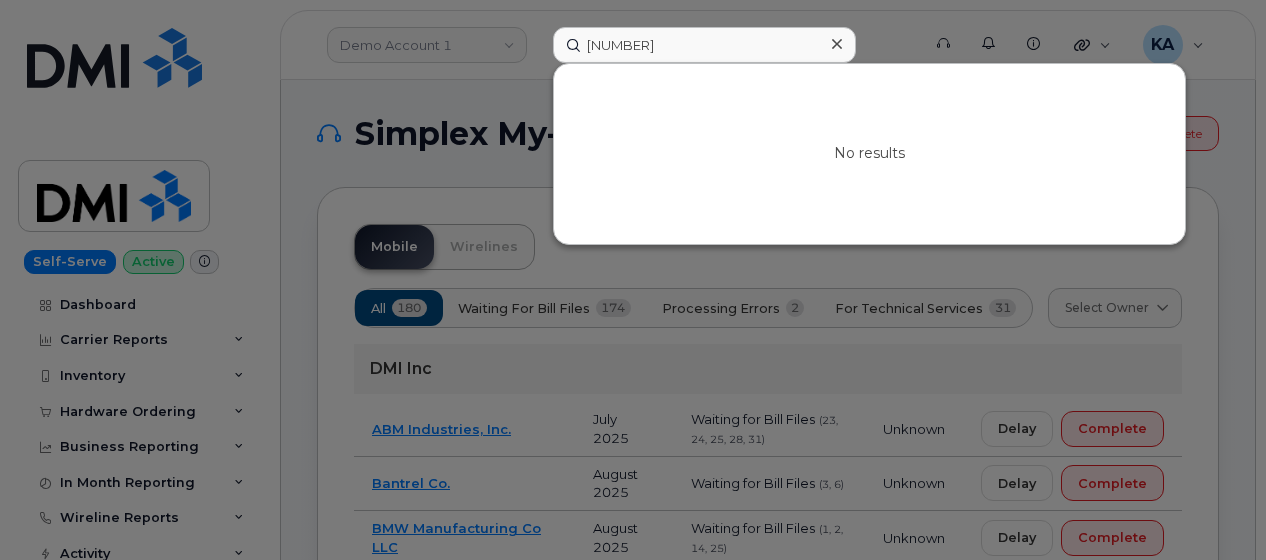 click 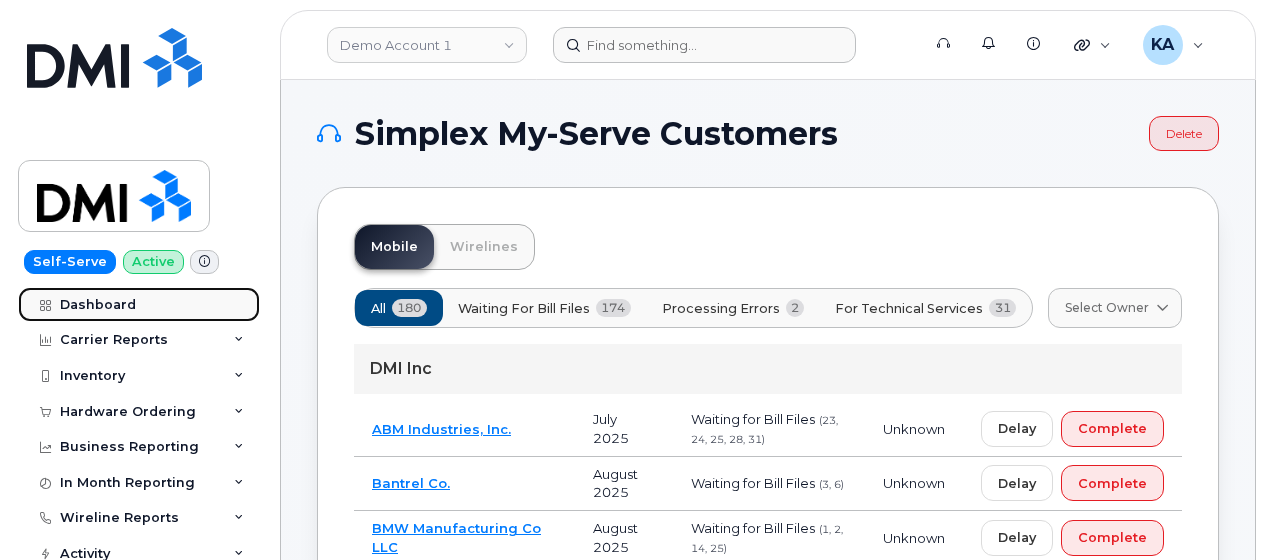 click on "Dashboard" at bounding box center (98, 305) 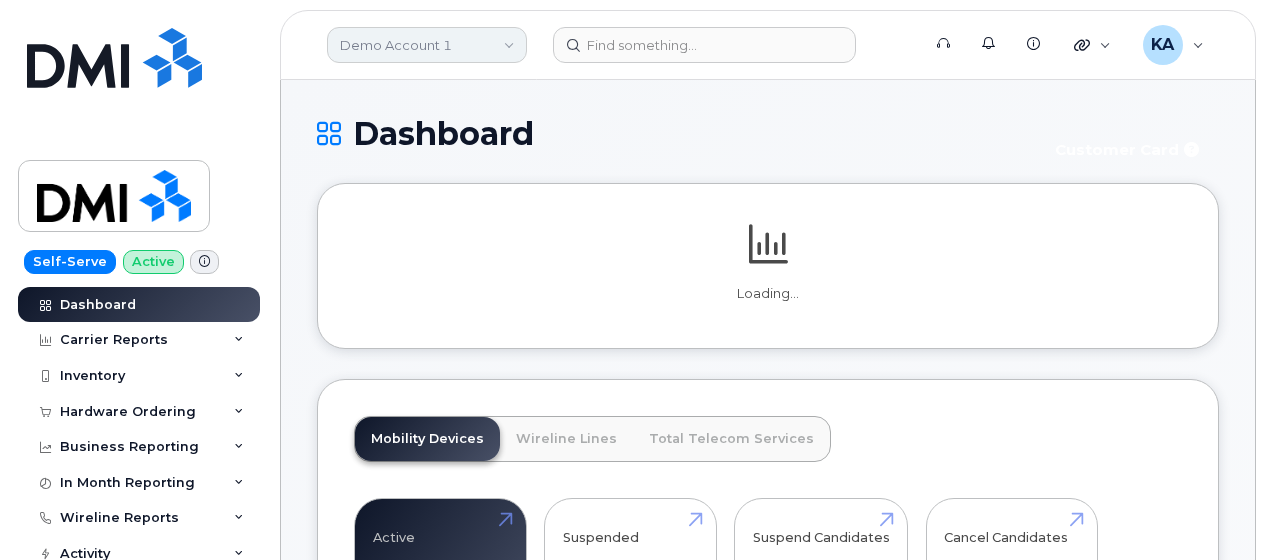 scroll, scrollTop: 0, scrollLeft: 0, axis: both 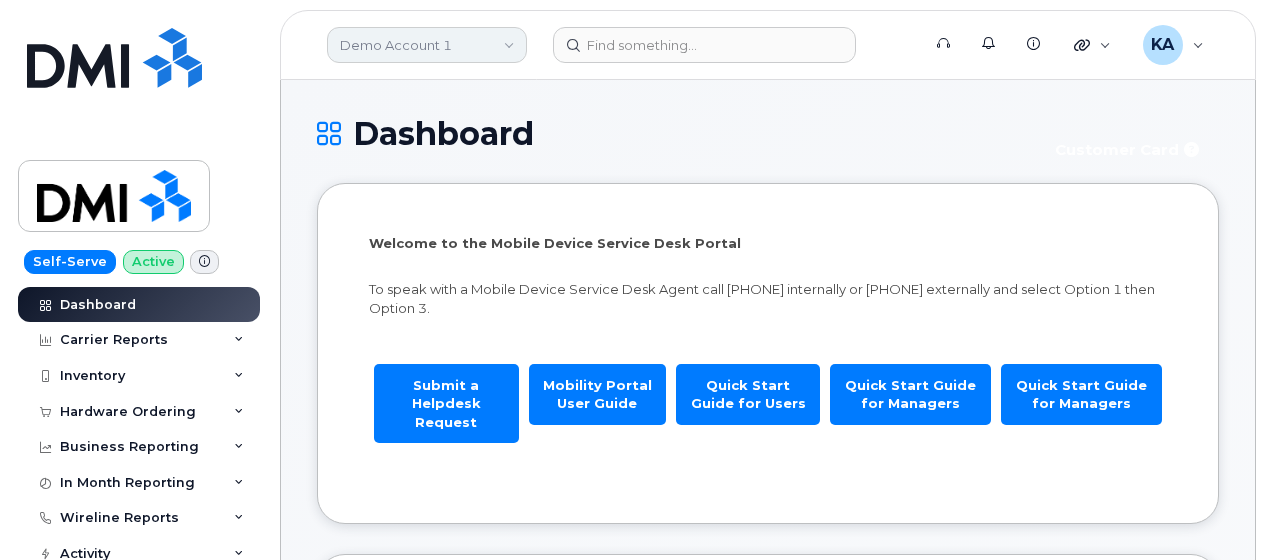 click on "Demo Account 1" 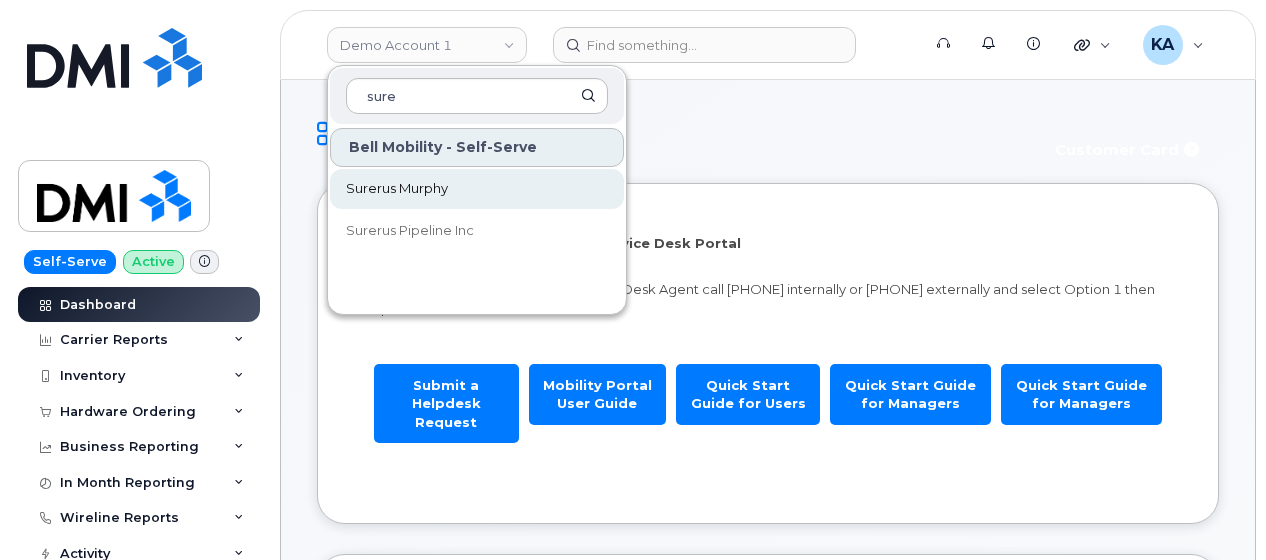 type on "sure" 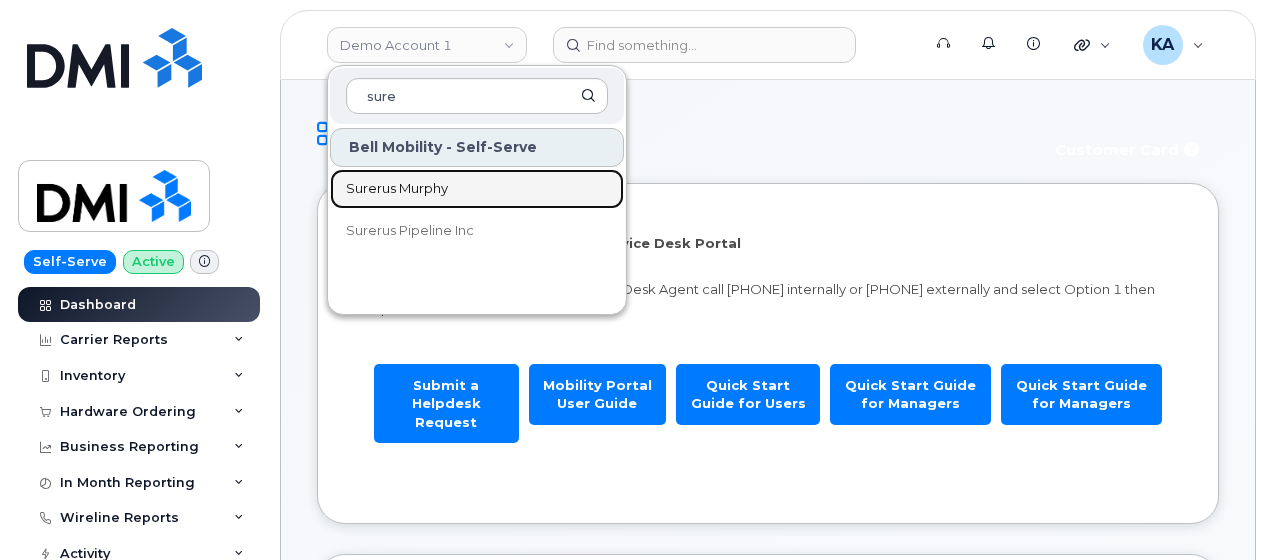 drag, startPoint x: 419, startPoint y: 190, endPoint x: 430, endPoint y: 189, distance: 11.045361 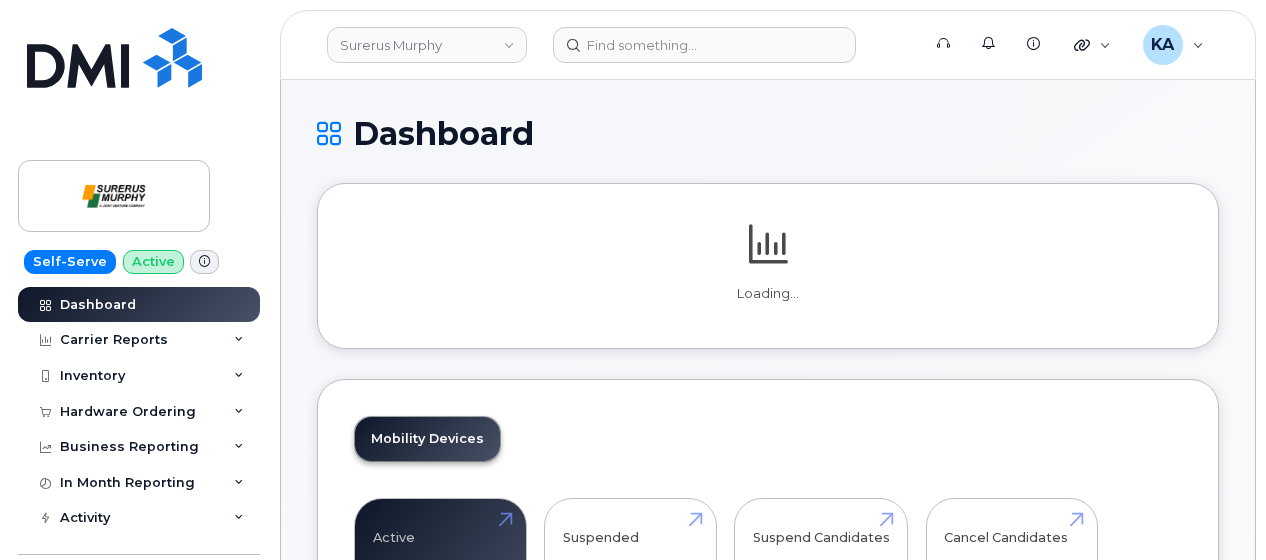 scroll, scrollTop: 0, scrollLeft: 0, axis: both 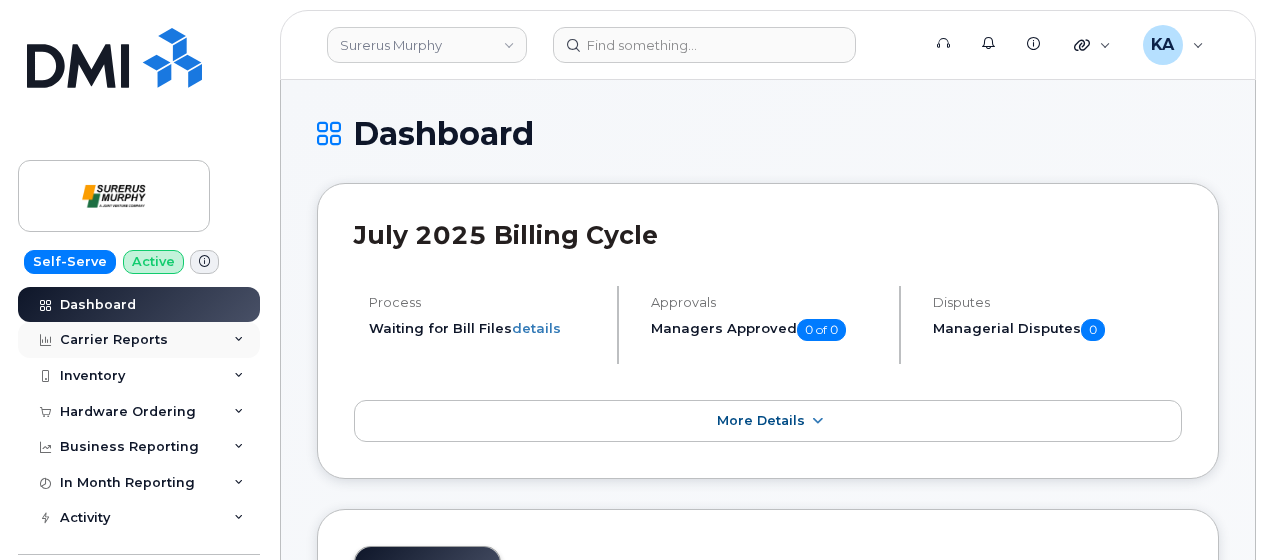 click on "Carrier Reports" at bounding box center (139, 340) 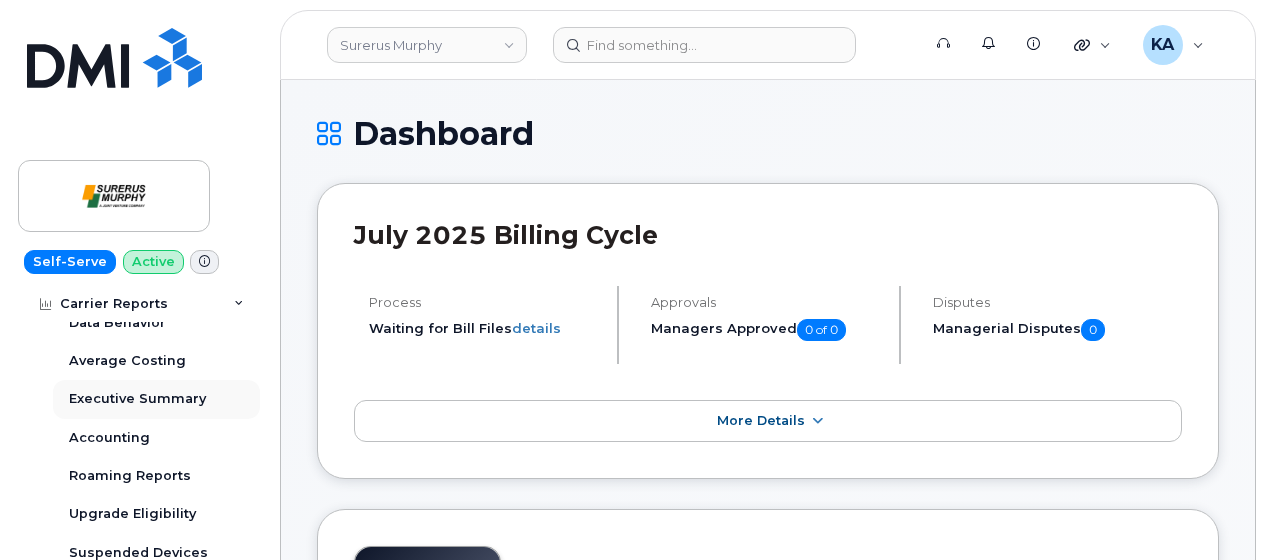 scroll, scrollTop: 200, scrollLeft: 0, axis: vertical 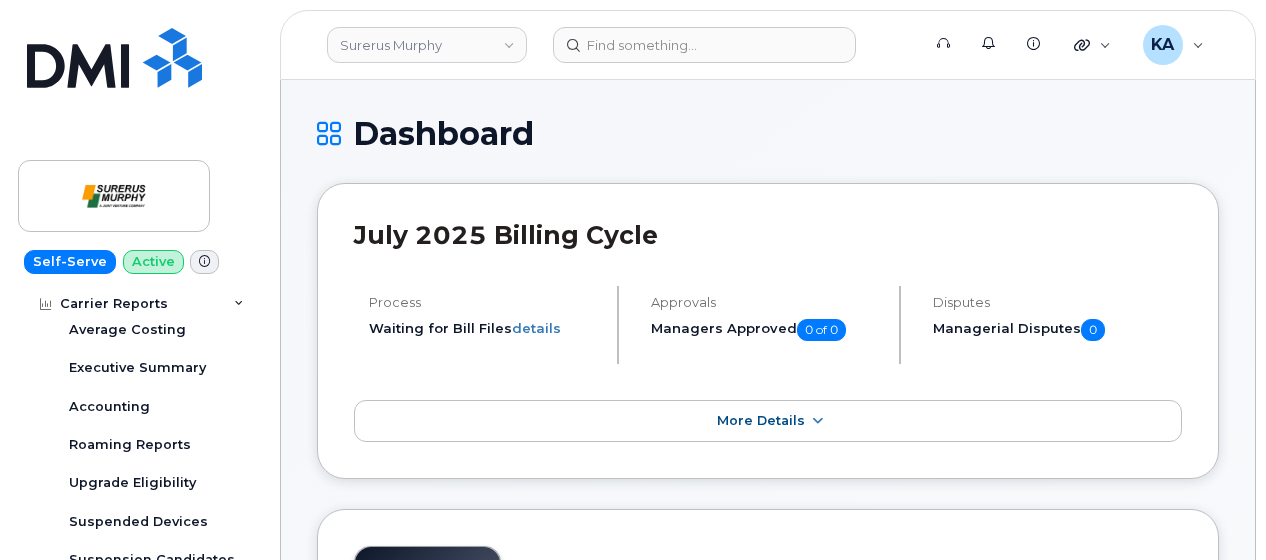 click at bounding box center [239, 305] 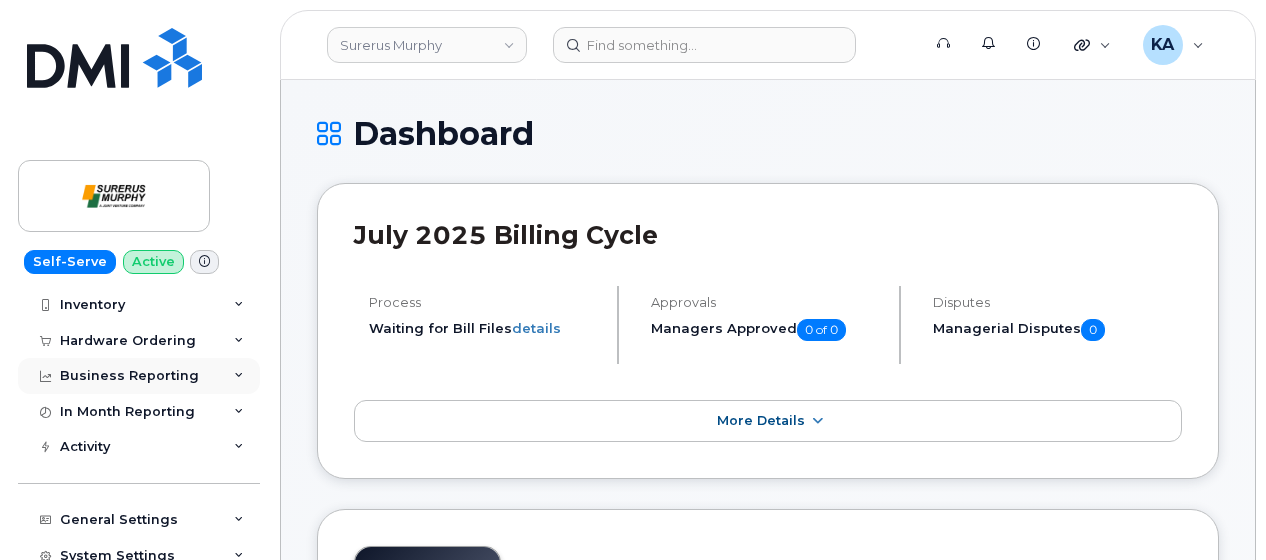 scroll, scrollTop: 0, scrollLeft: 0, axis: both 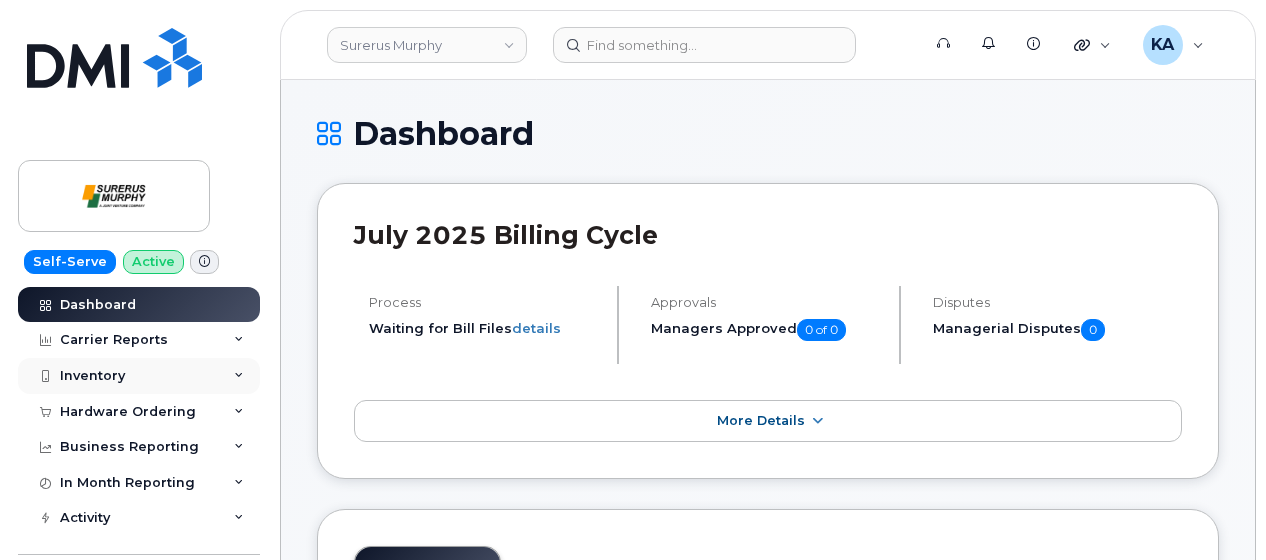 click on "Inventory" at bounding box center [139, 376] 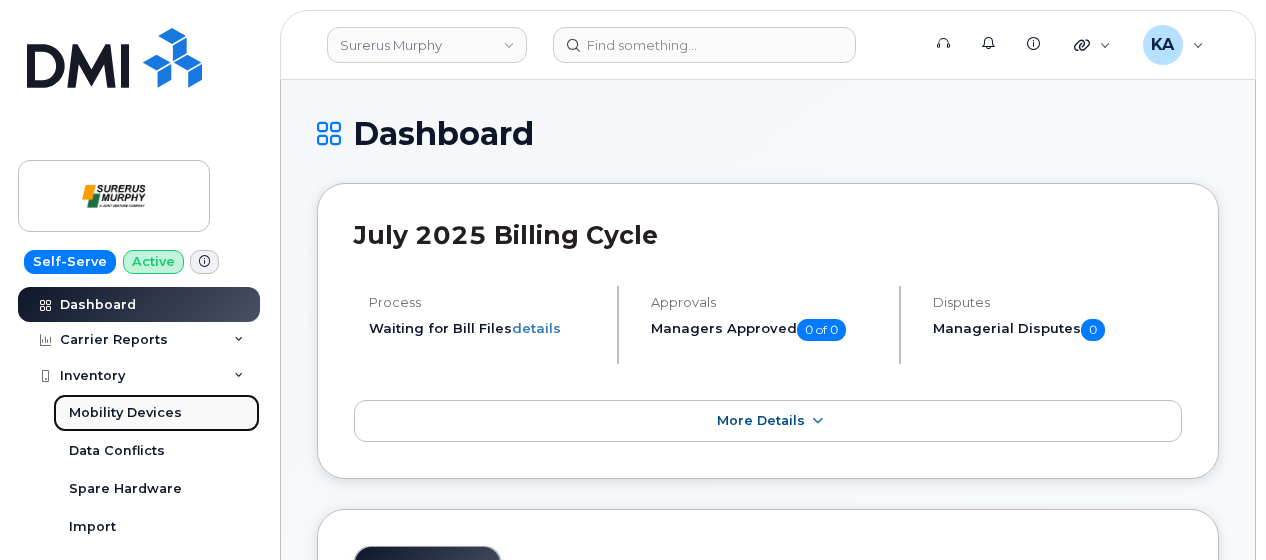 click on "Mobility Devices" at bounding box center (125, 413) 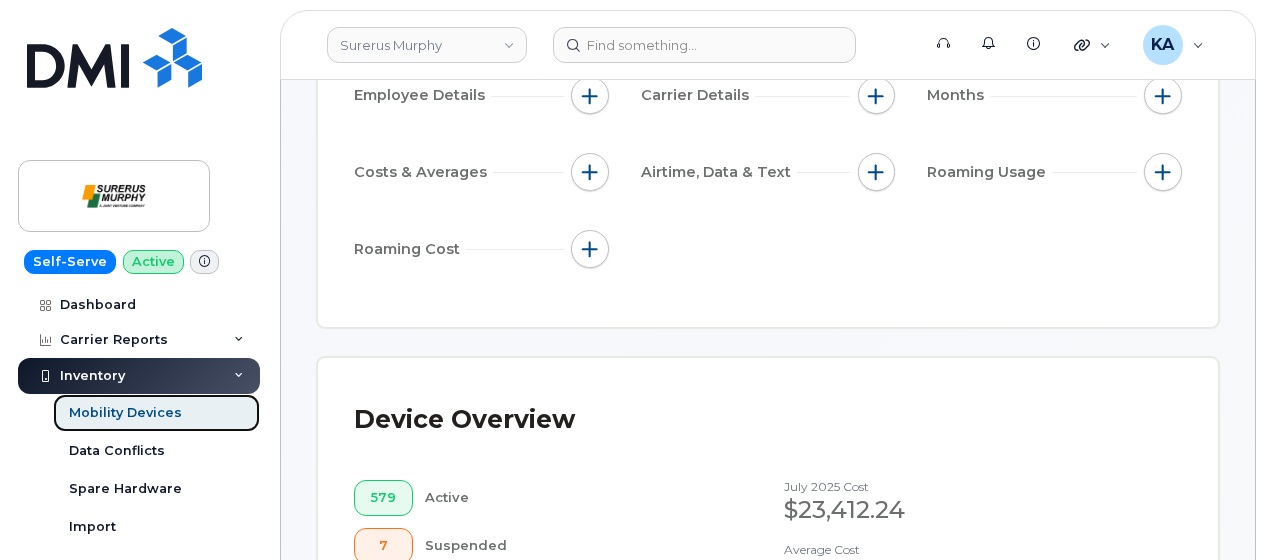 scroll, scrollTop: 200, scrollLeft: 0, axis: vertical 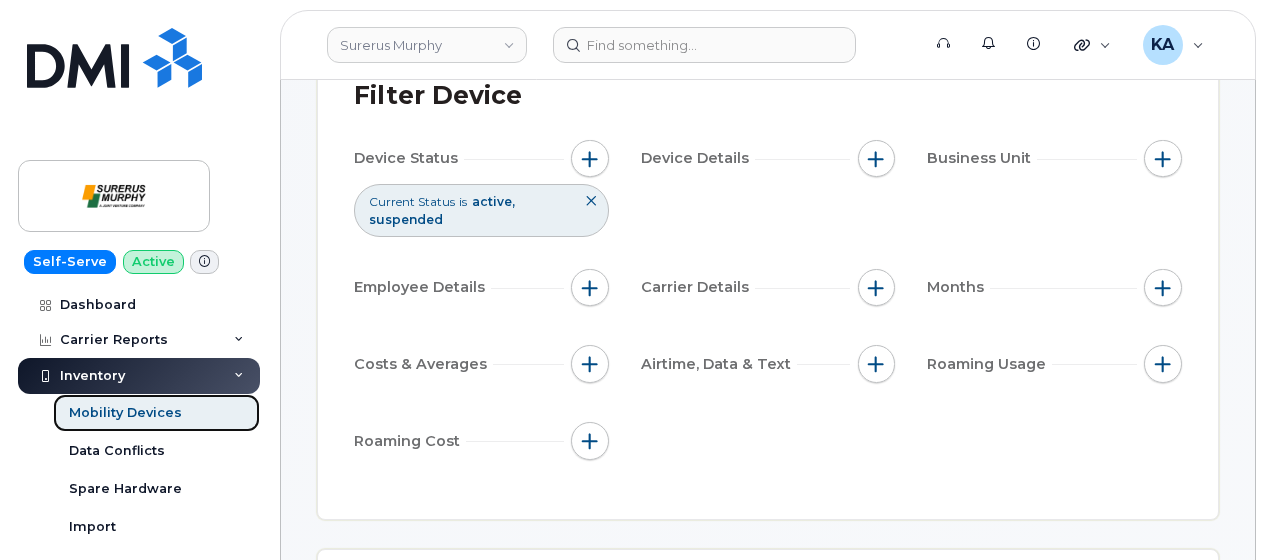 click on "Mobility Devices" at bounding box center (125, 413) 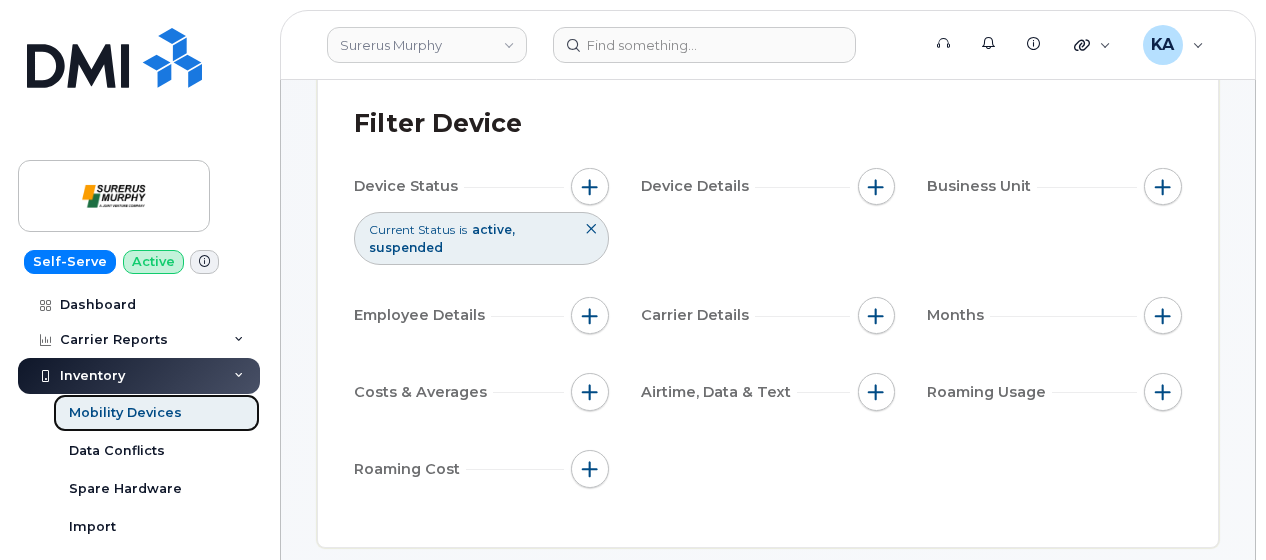 scroll, scrollTop: 0, scrollLeft: 0, axis: both 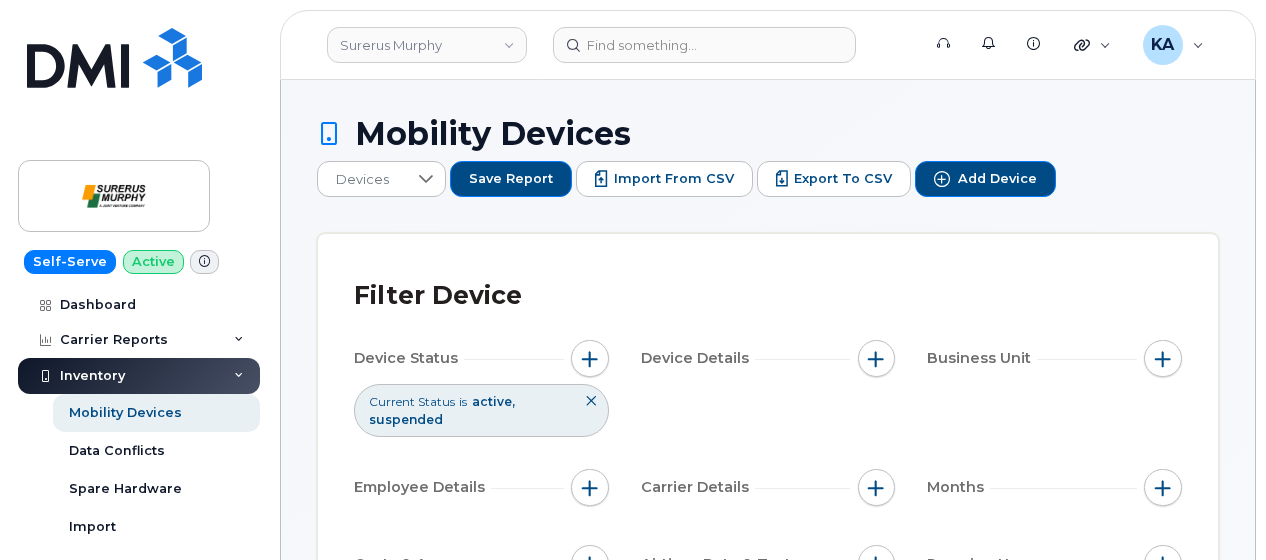 click on "Device Status" at bounding box center [409, 358] 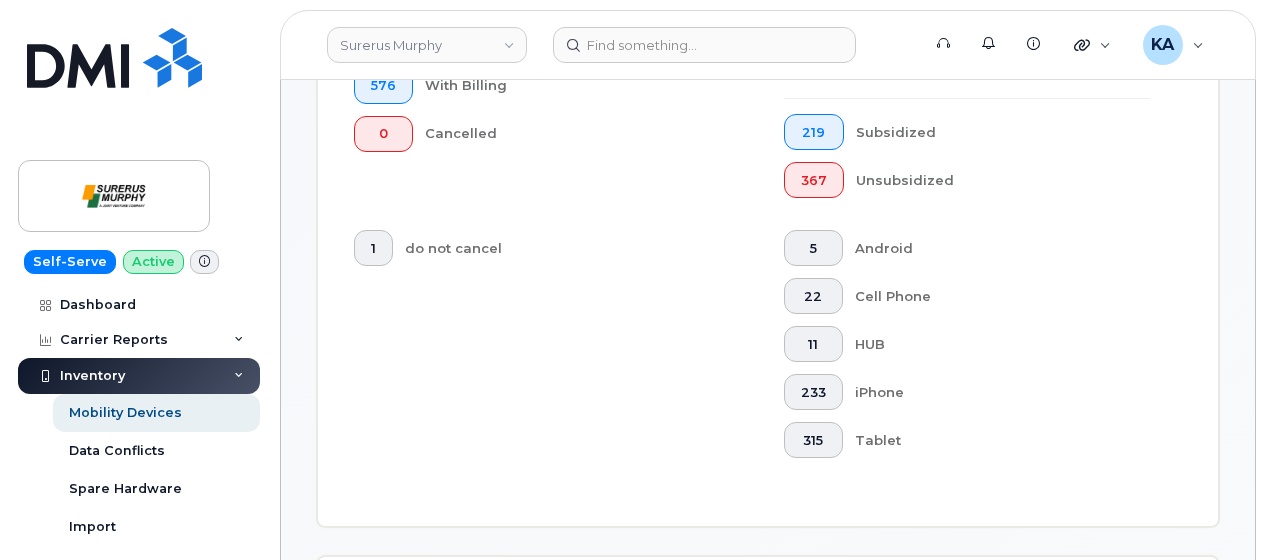 scroll, scrollTop: 1300, scrollLeft: 0, axis: vertical 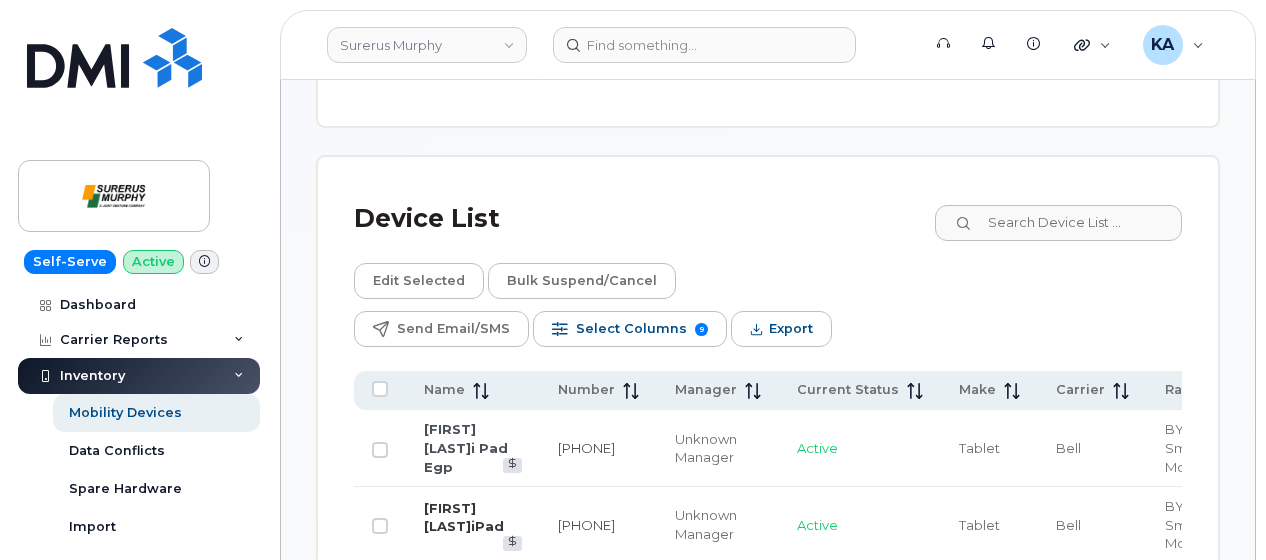 click on "JohnDraperiPad" 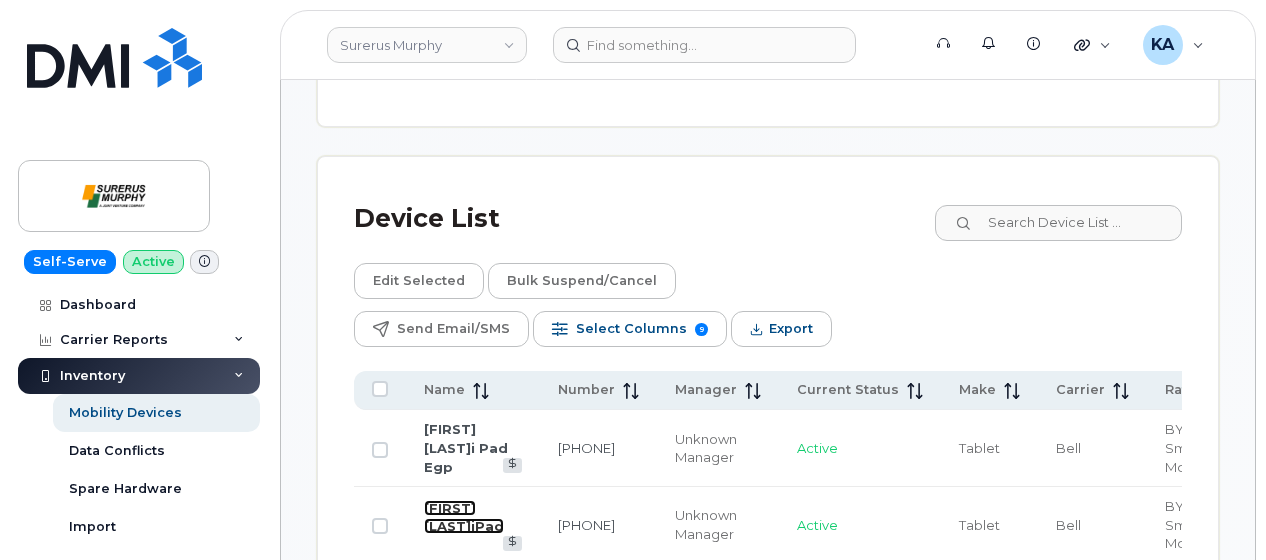 click on "JohnDraperiPad" 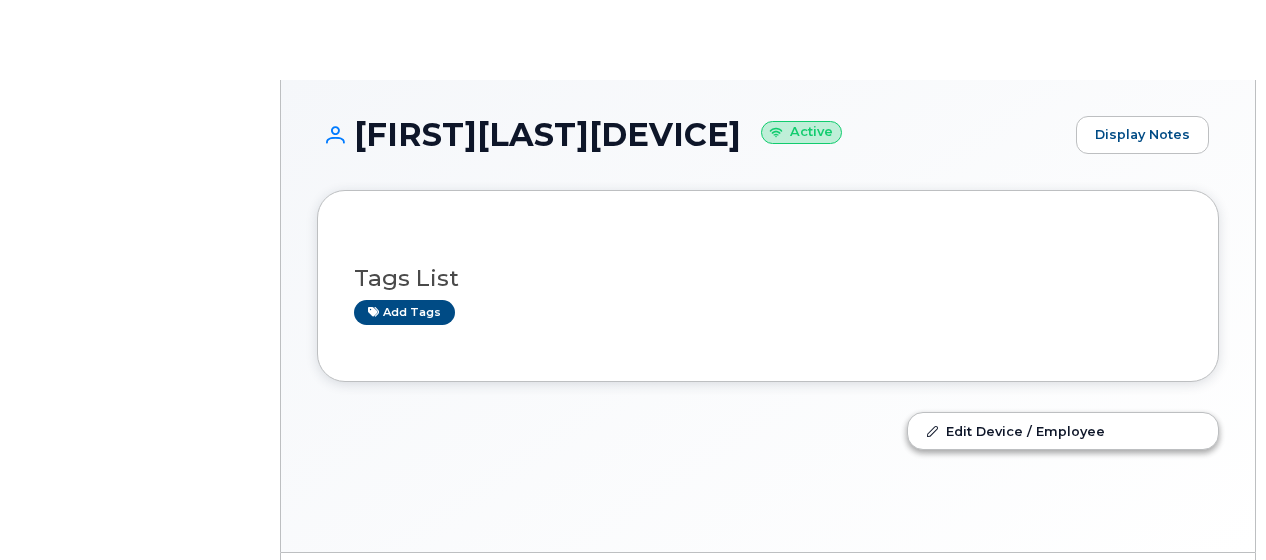 scroll, scrollTop: 0, scrollLeft: 0, axis: both 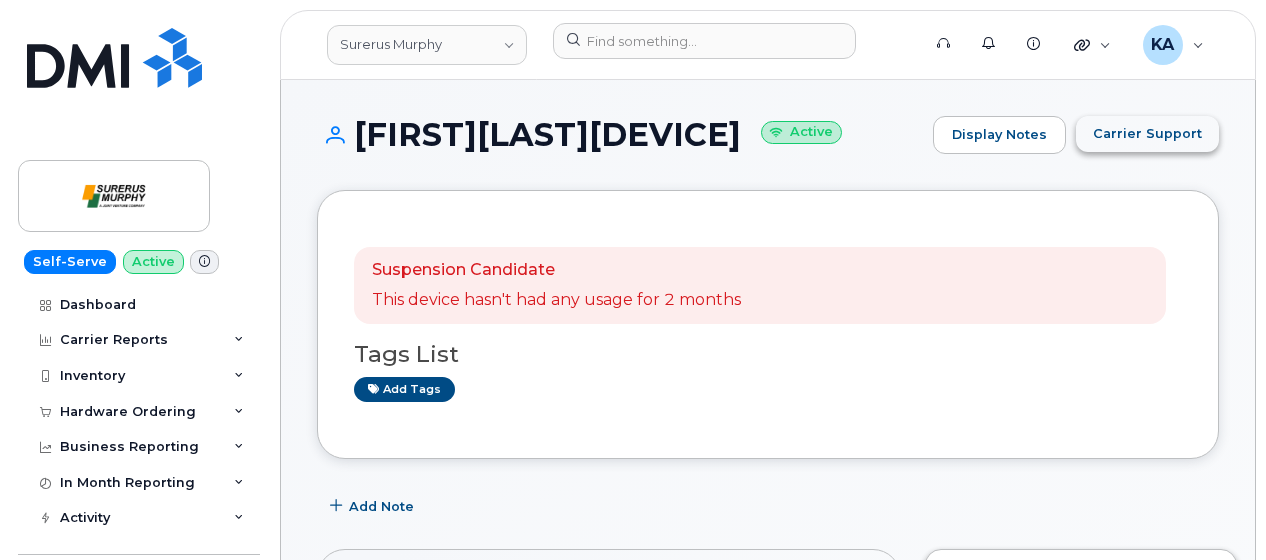 click on "Carrier Support" at bounding box center [1147, 133] 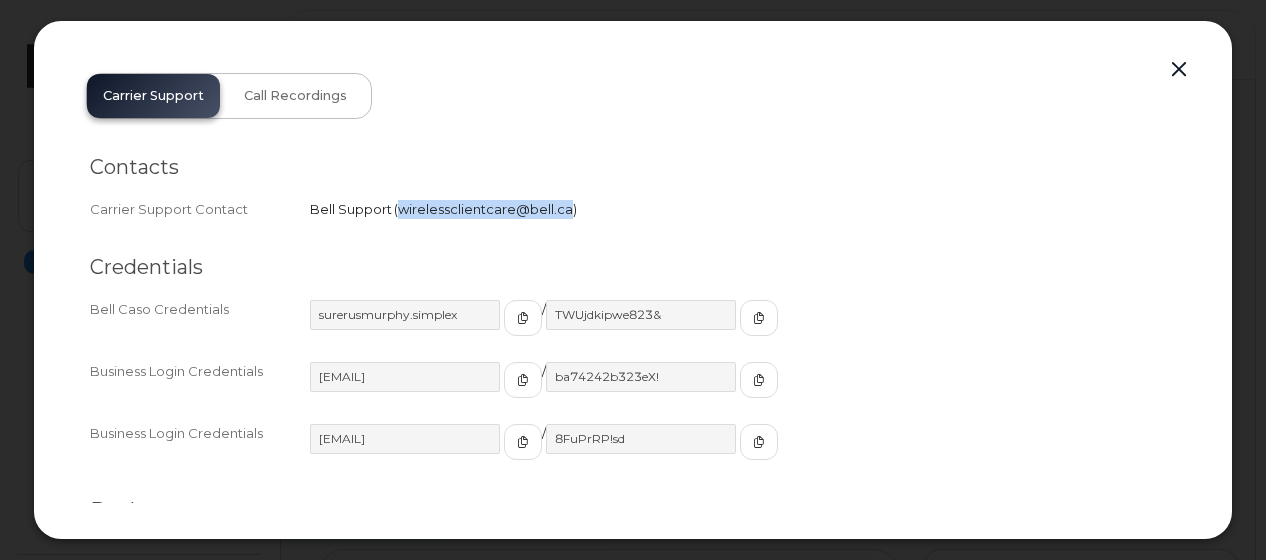 drag, startPoint x: 397, startPoint y: 205, endPoint x: 565, endPoint y: 210, distance: 168.07439 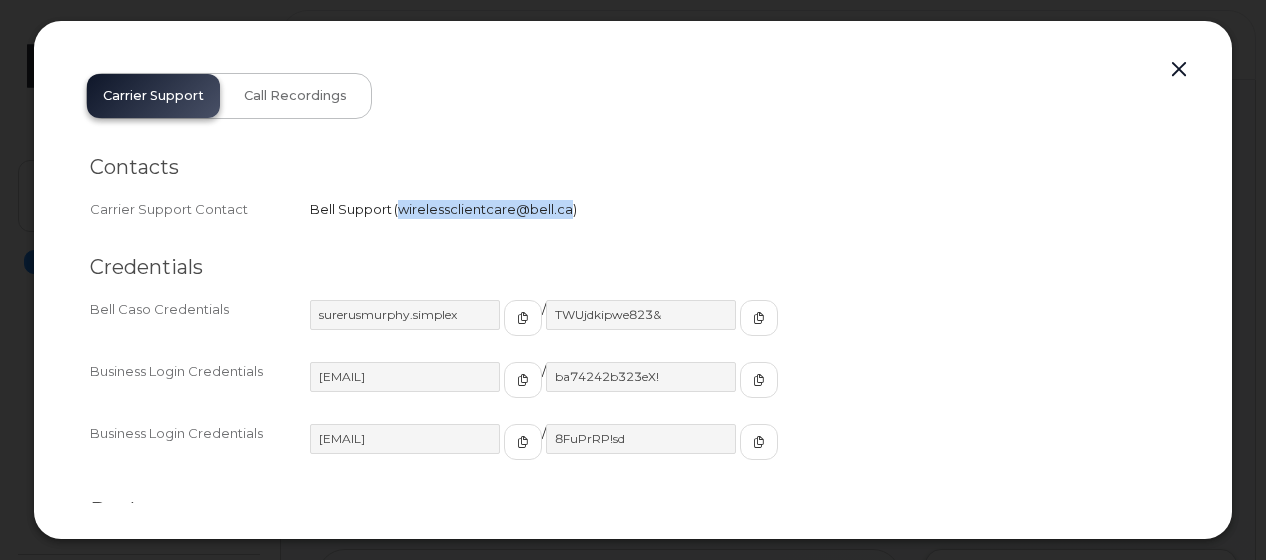 click on "wirelessclientcare@bell.ca" at bounding box center [485, 209] 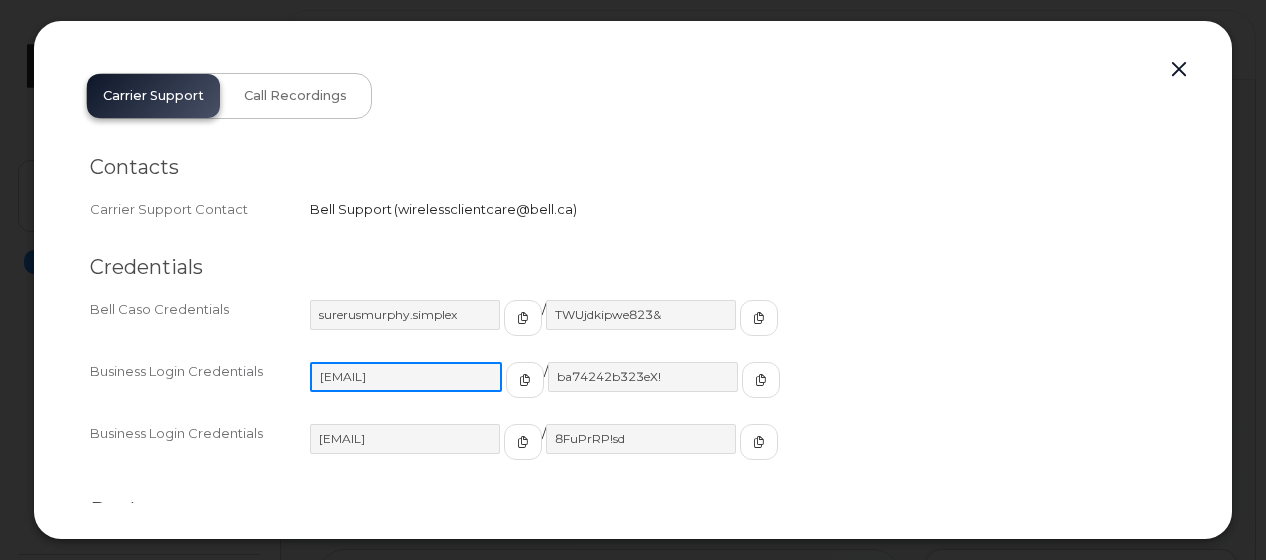 scroll, scrollTop: 0, scrollLeft: 24, axis: horizontal 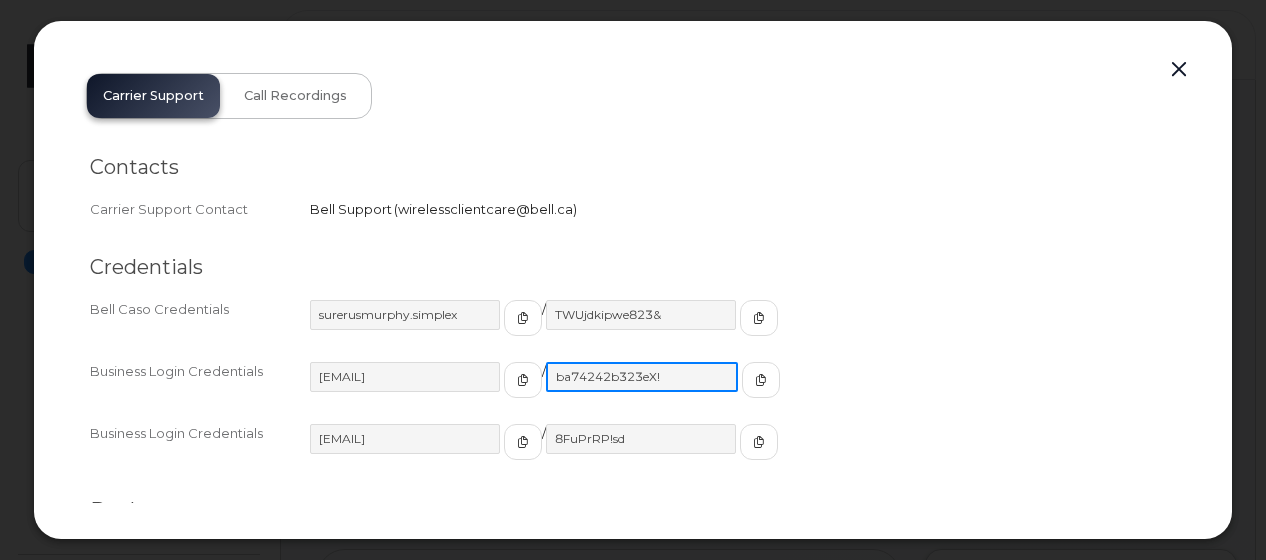 drag, startPoint x: 538, startPoint y: 372, endPoint x: 662, endPoint y: 382, distance: 124.40257 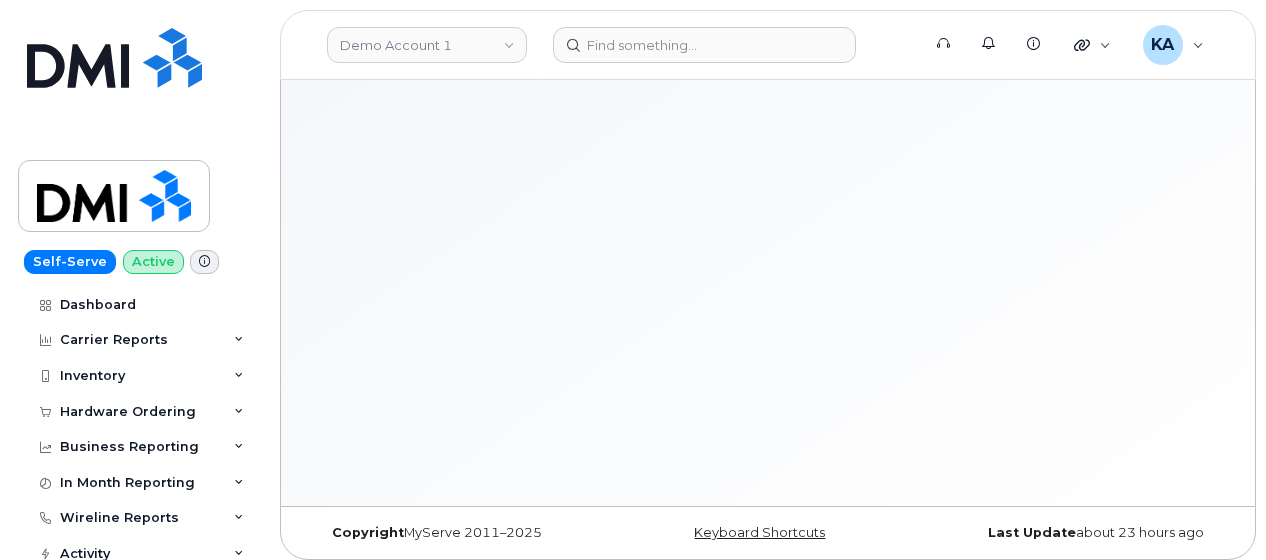 scroll, scrollTop: 0, scrollLeft: 0, axis: both 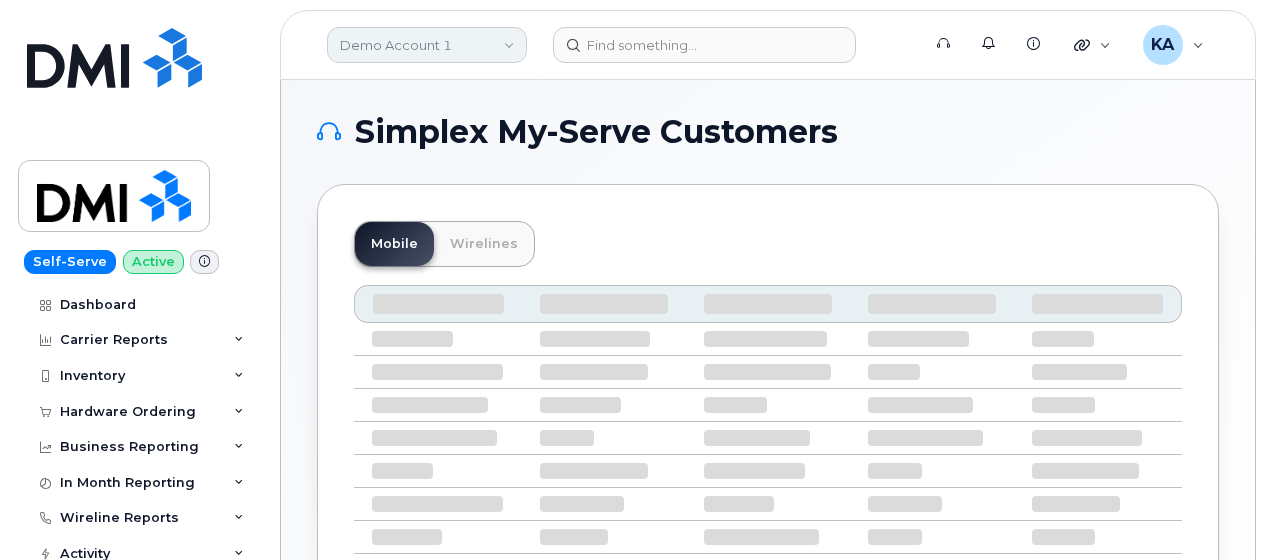 drag, startPoint x: 398, startPoint y: 46, endPoint x: 406, endPoint y: 33, distance: 15.264338 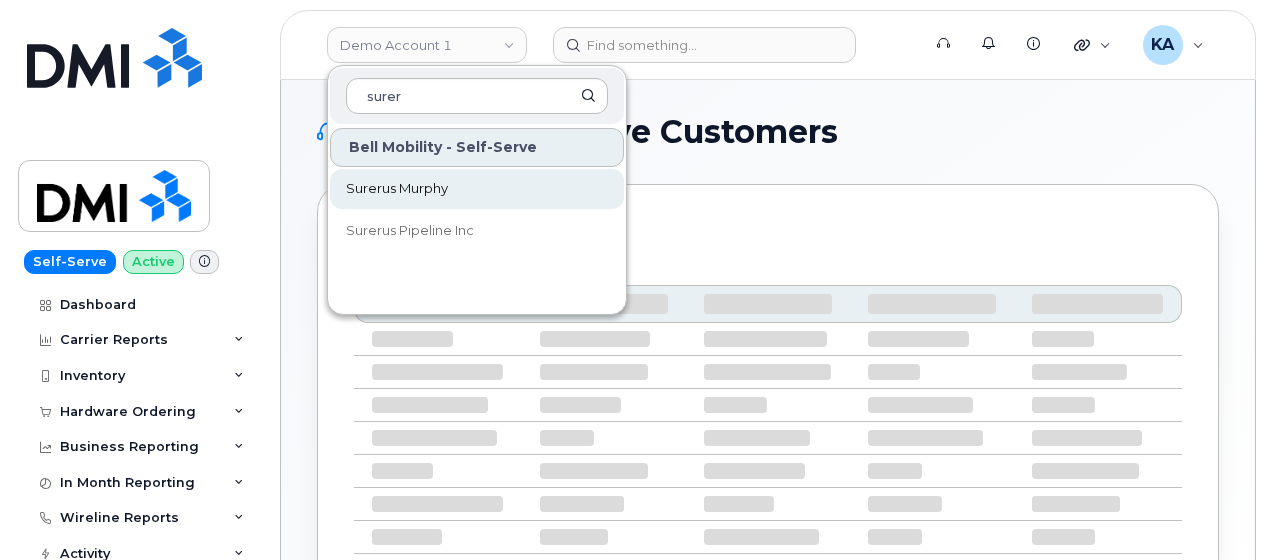 type on "surer" 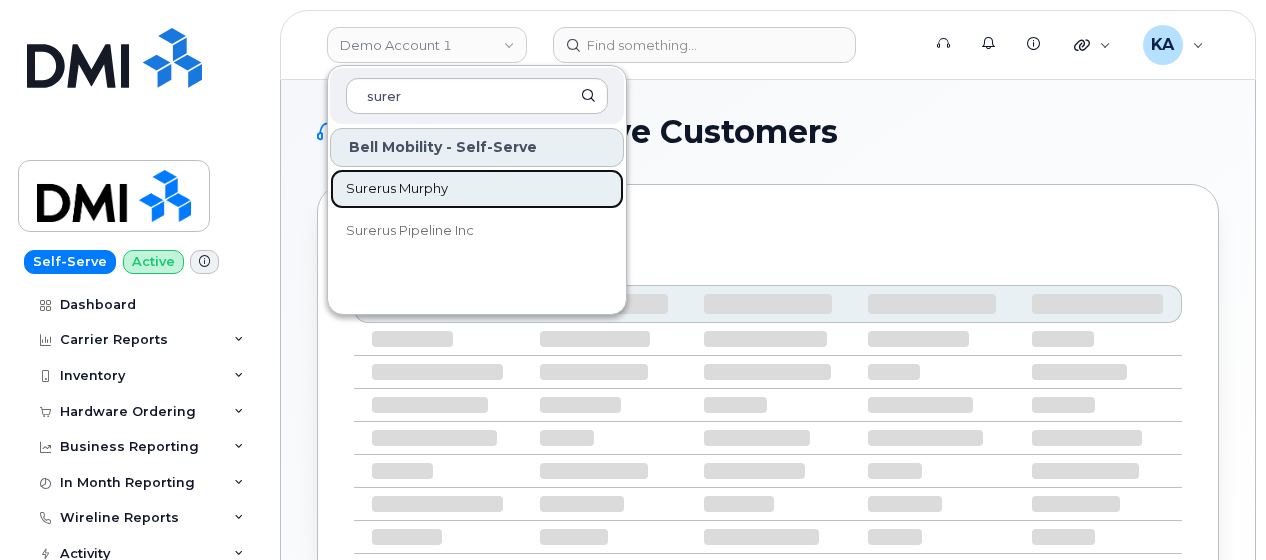click on "Surerus Murphy" at bounding box center [397, 189] 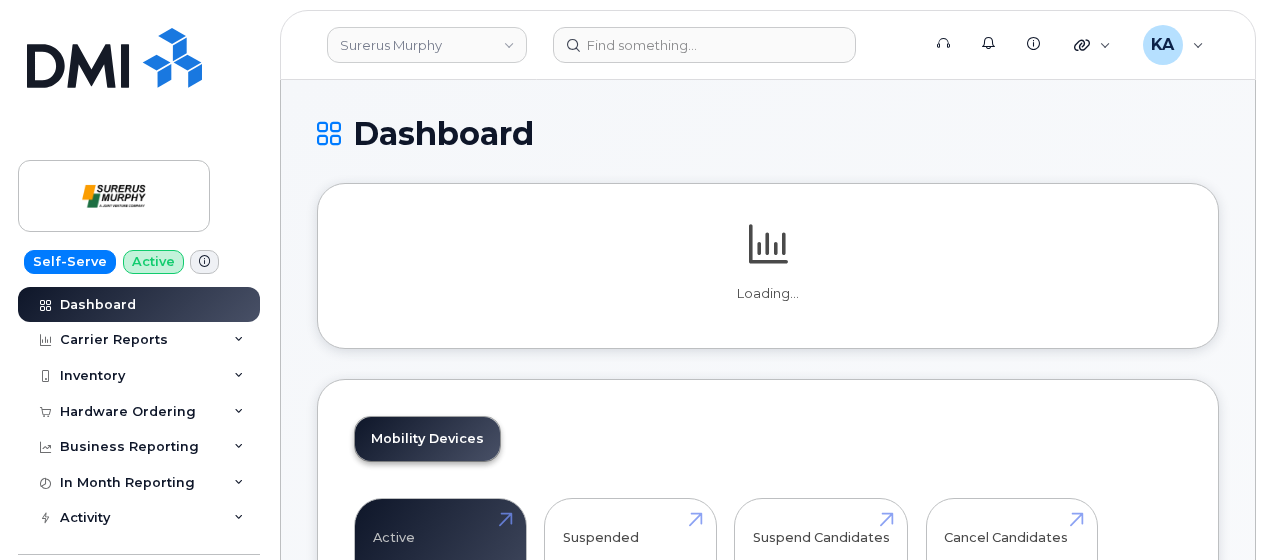 scroll, scrollTop: 0, scrollLeft: 0, axis: both 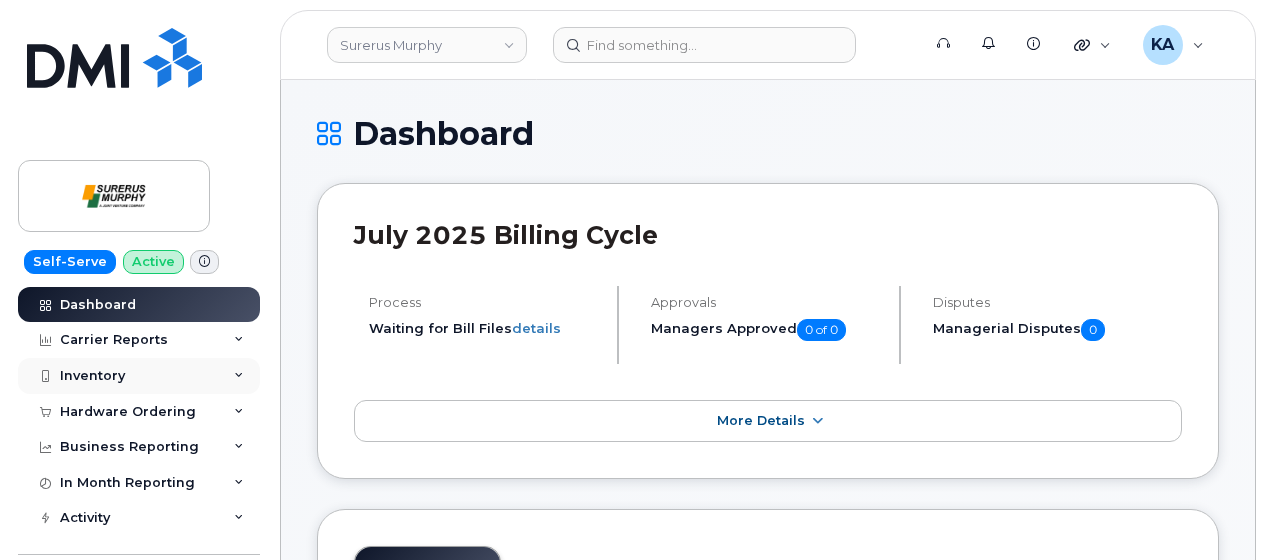 click on "Inventory" at bounding box center [139, 376] 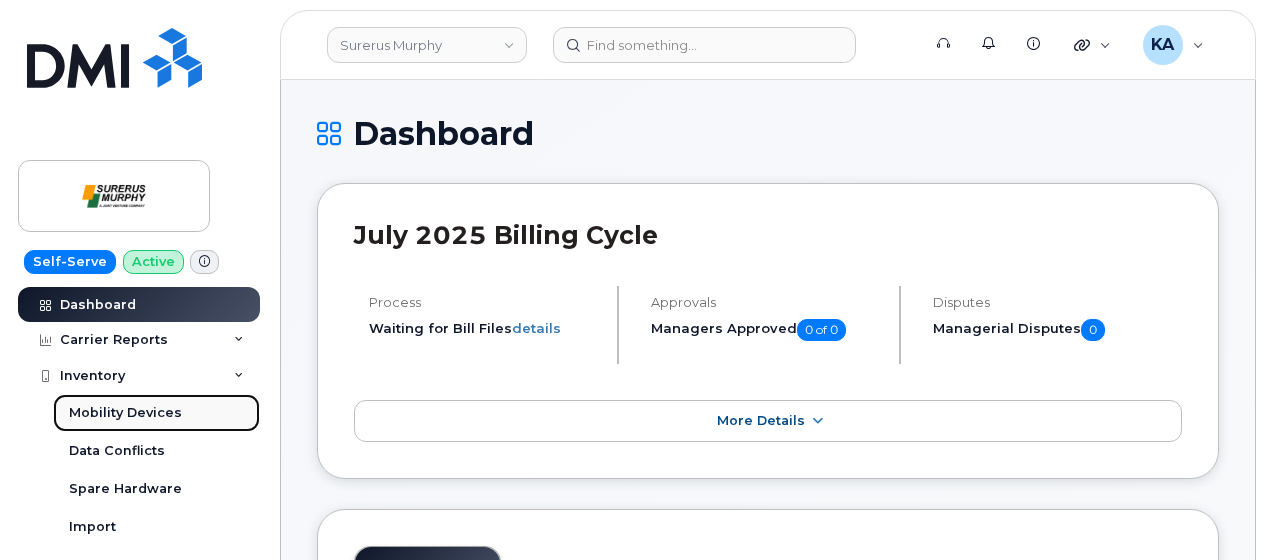 click on "Mobility Devices" at bounding box center (125, 413) 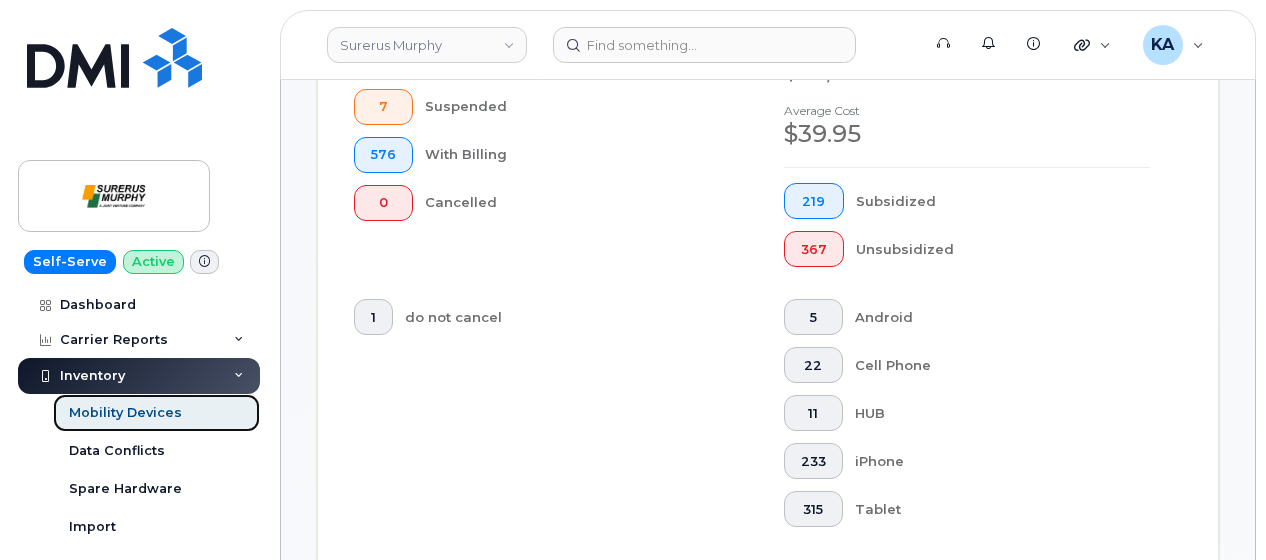 scroll, scrollTop: 1200, scrollLeft: 0, axis: vertical 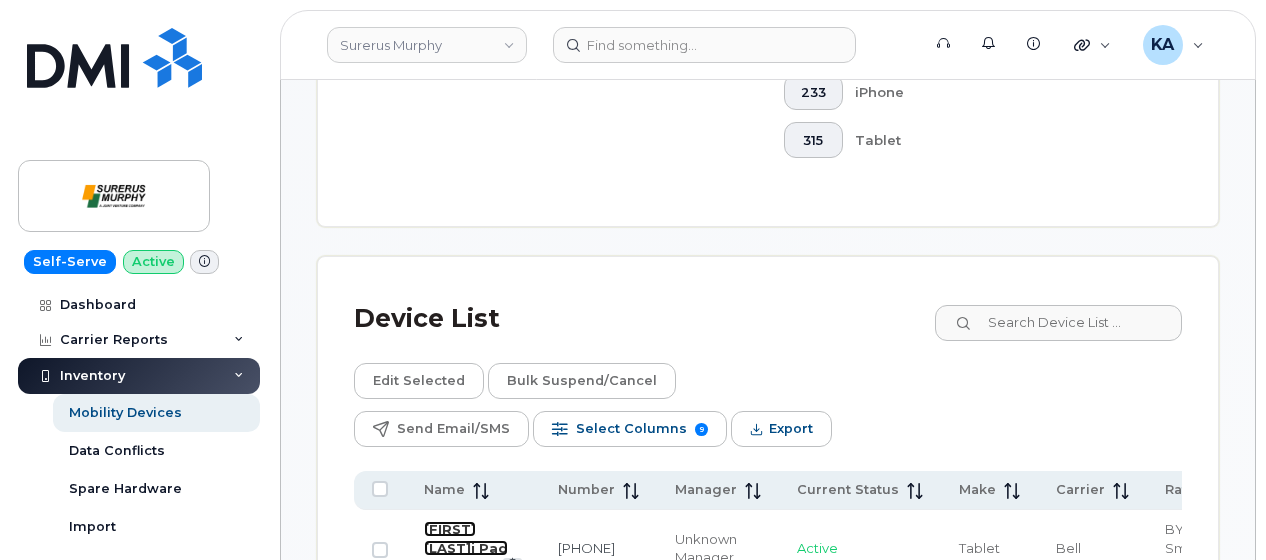click on "Bryson Lateri Pad Egp" 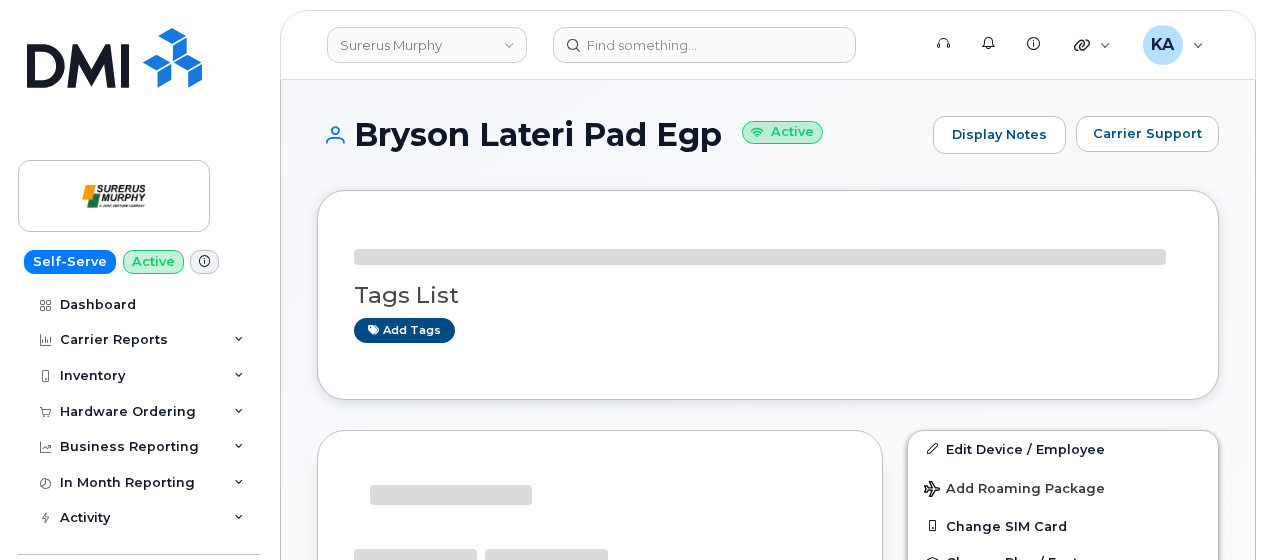 scroll, scrollTop: 0, scrollLeft: 0, axis: both 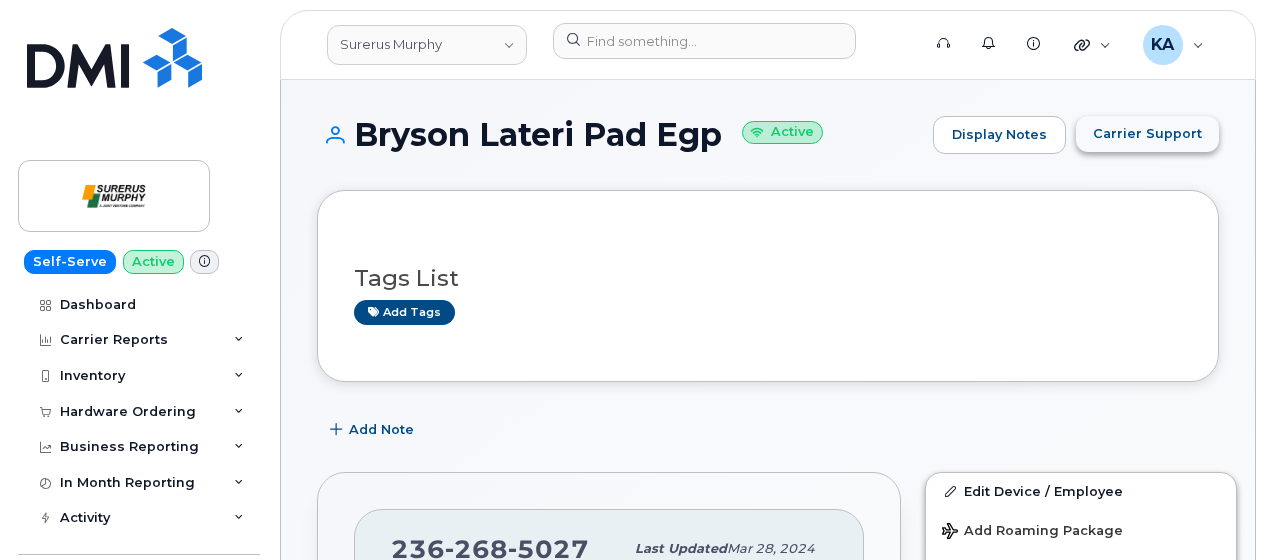 click on "Carrier Support" at bounding box center [1147, 133] 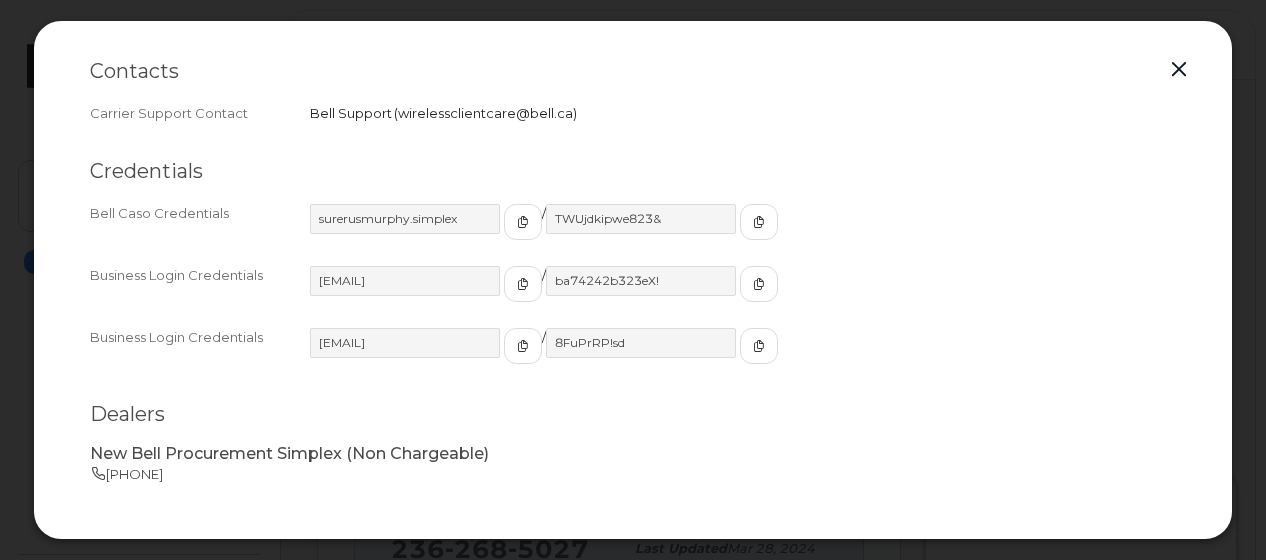scroll, scrollTop: 0, scrollLeft: 0, axis: both 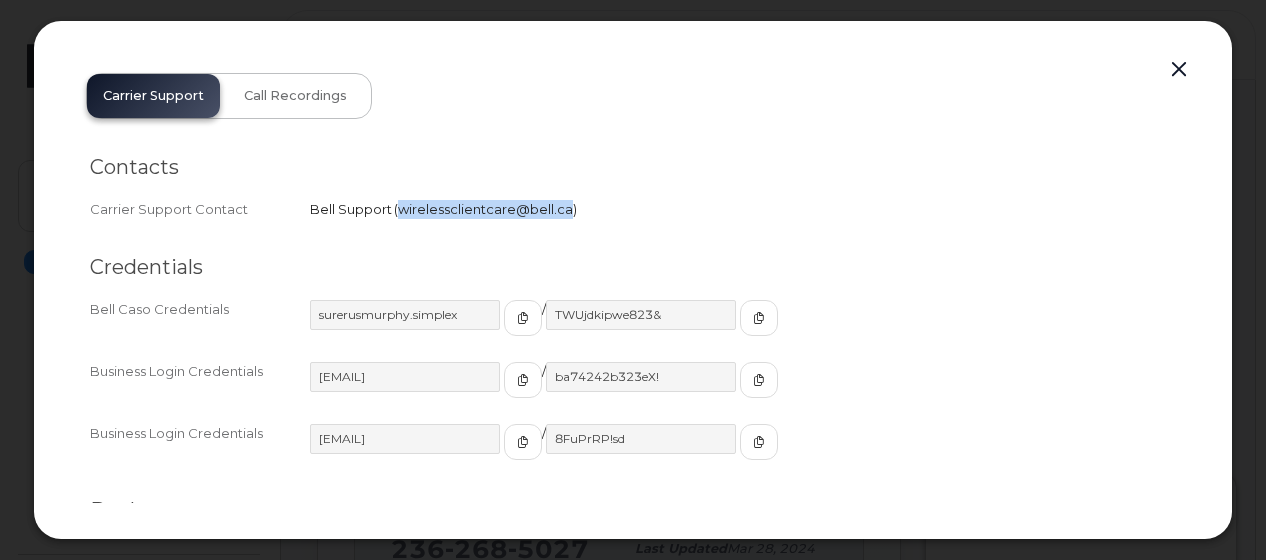 drag, startPoint x: 395, startPoint y: 208, endPoint x: 565, endPoint y: 216, distance: 170.18813 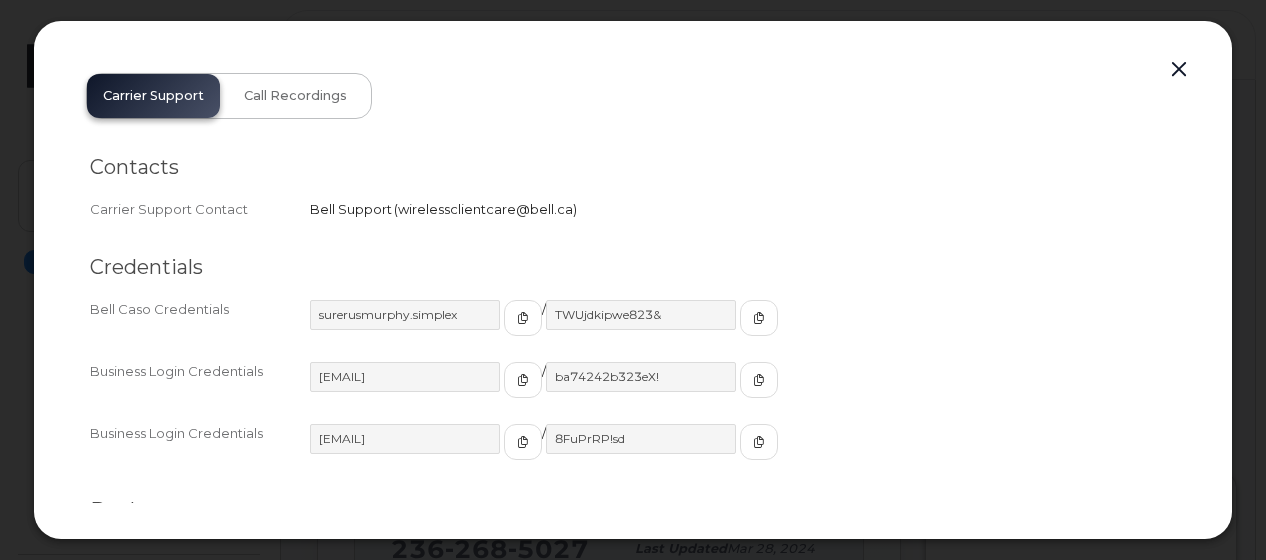 drag, startPoint x: 564, startPoint y: 216, endPoint x: 495, endPoint y: 252, distance: 77.82673 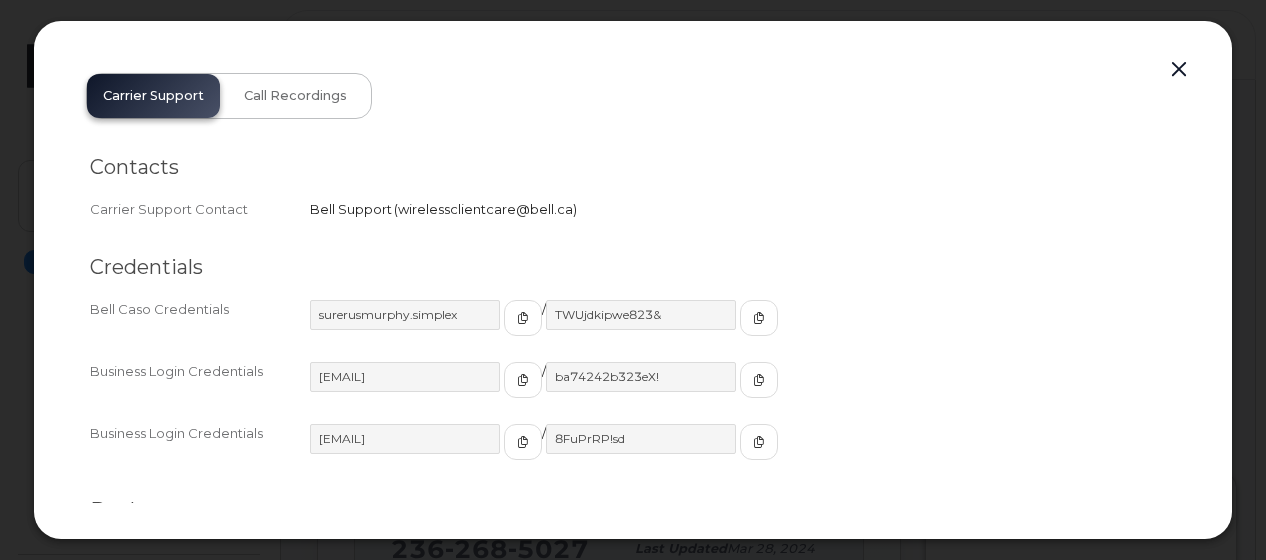 click on "Credentials Bell Caso Credentials [USERNAME]  /  TWUjdkipwe823& Business Login Credentials [EMAIL]  /  [PASSWORD] Business Login Credentials [EMAIL]  /  [PASSWORD]" 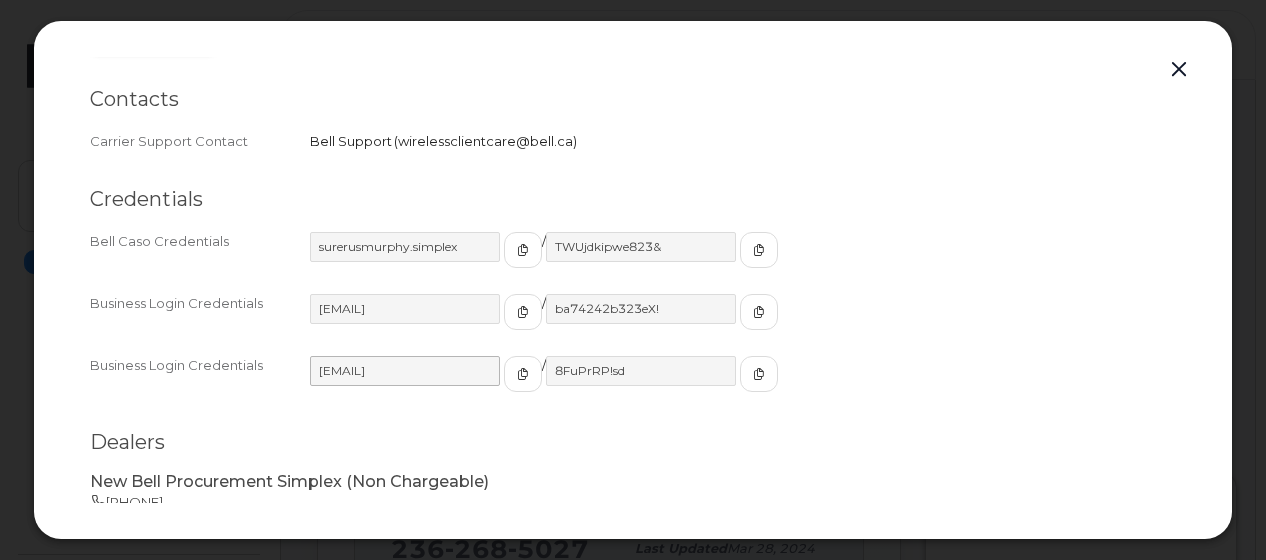 scroll, scrollTop: 96, scrollLeft: 0, axis: vertical 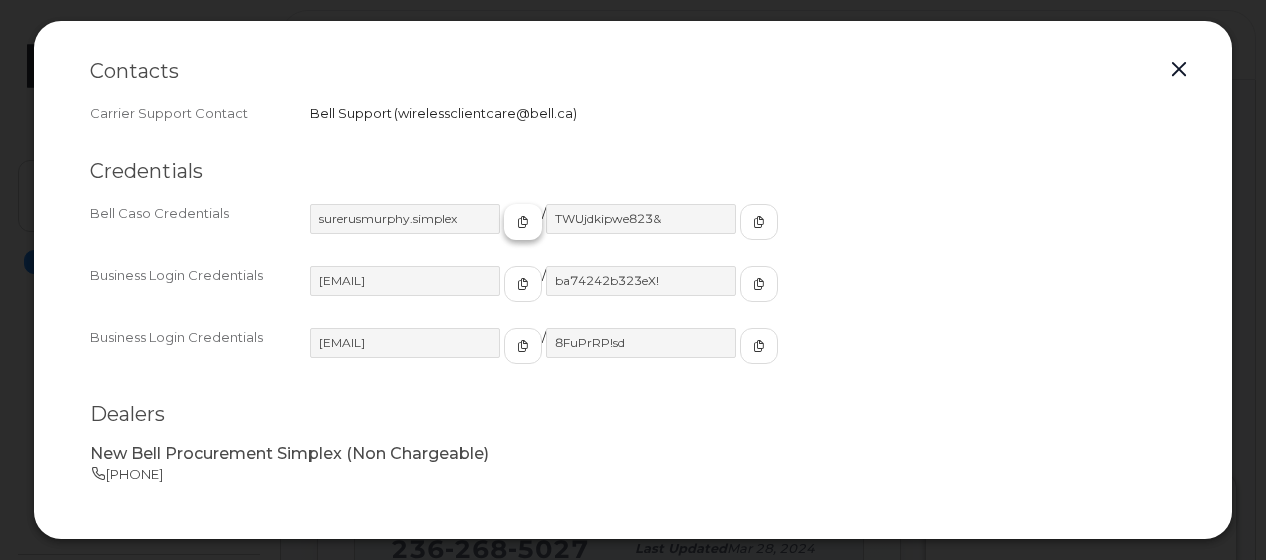 click at bounding box center [523, 222] 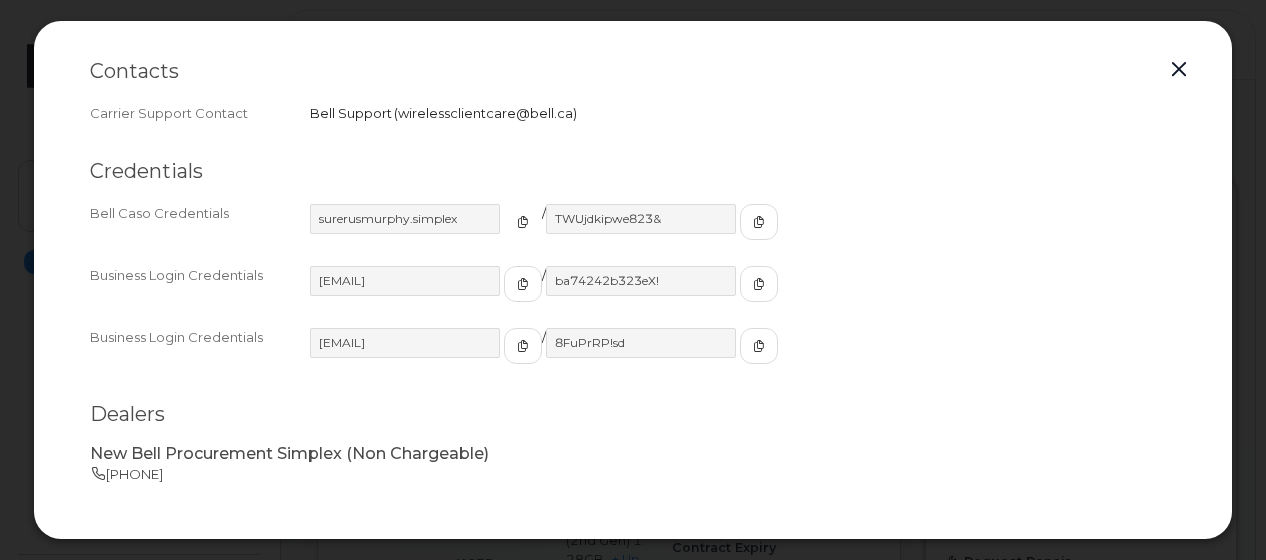 scroll, scrollTop: 300, scrollLeft: 0, axis: vertical 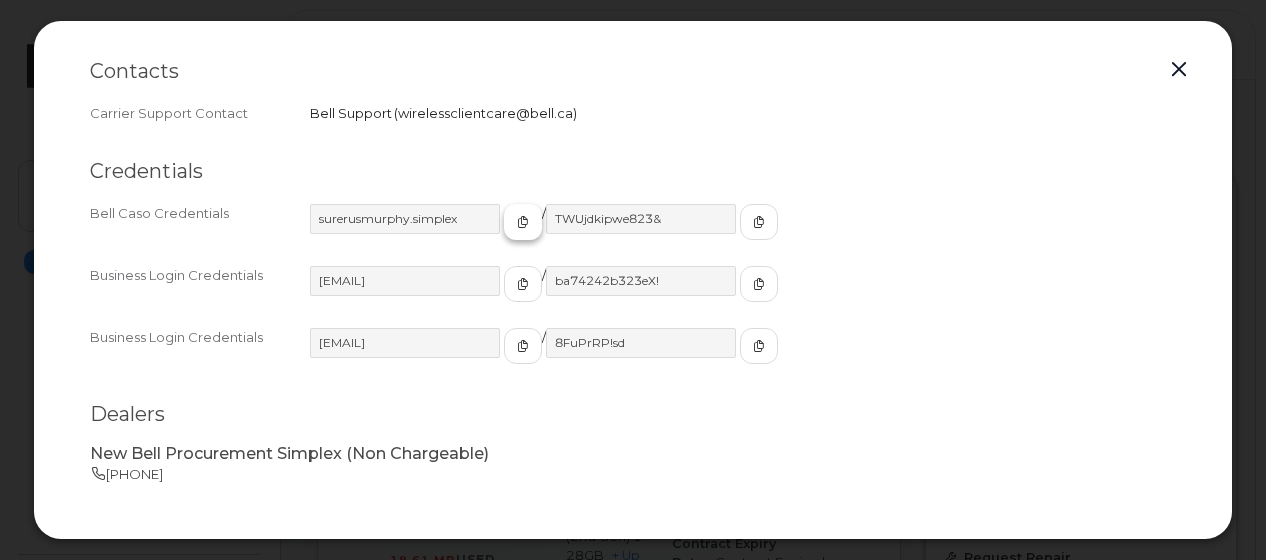 click at bounding box center [523, 222] 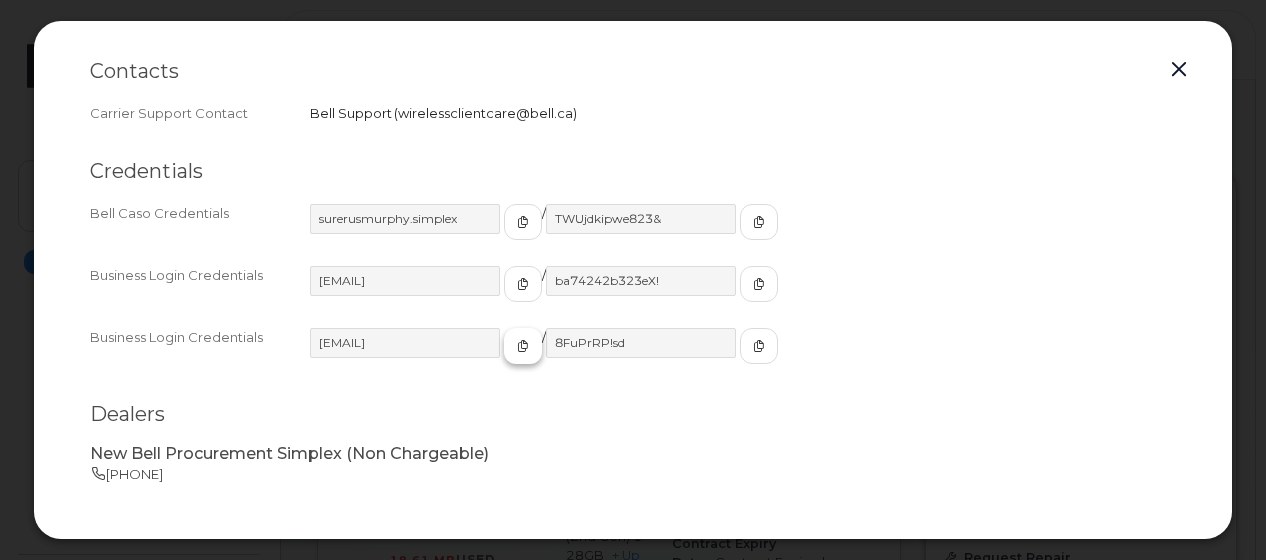 click at bounding box center [523, 346] 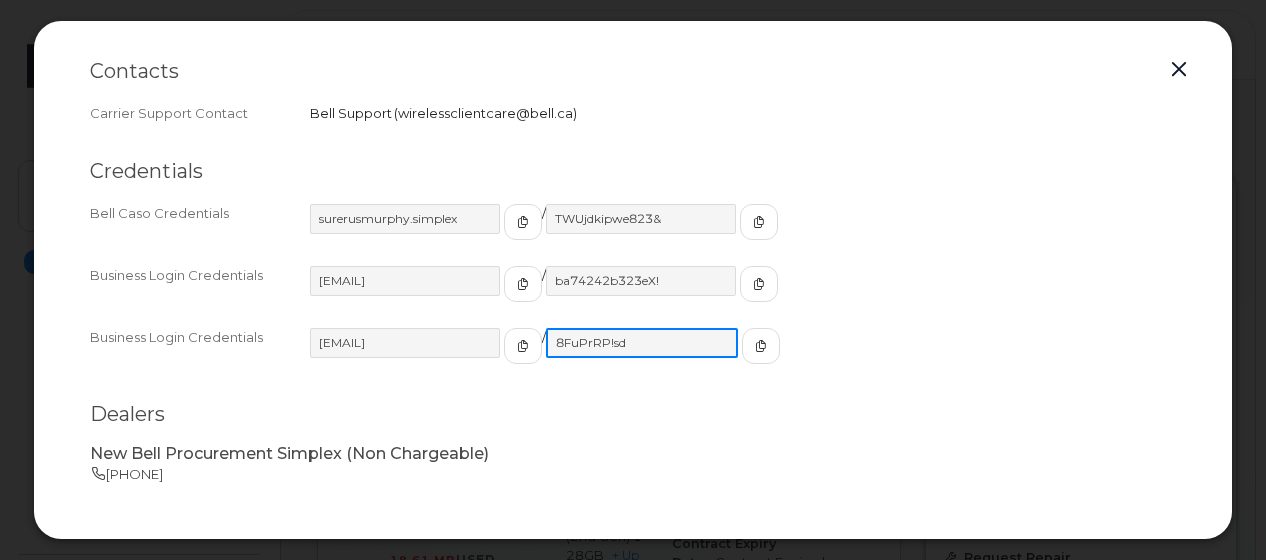 drag, startPoint x: 611, startPoint y: 340, endPoint x: 596, endPoint y: 340, distance: 15 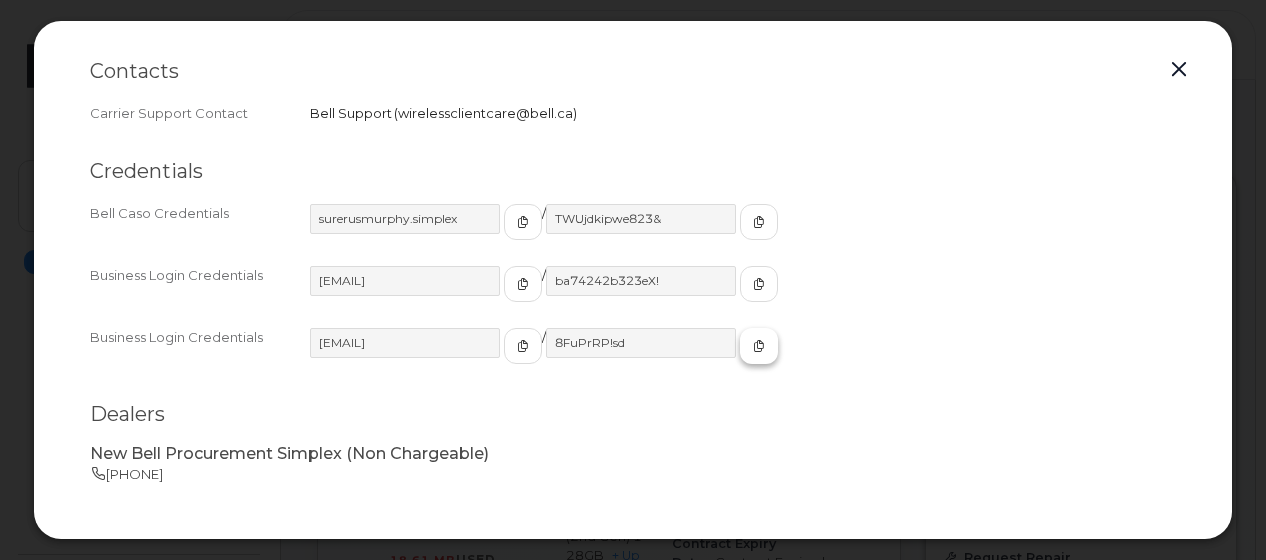 drag, startPoint x: 596, startPoint y: 340, endPoint x: 721, endPoint y: 341, distance: 125.004 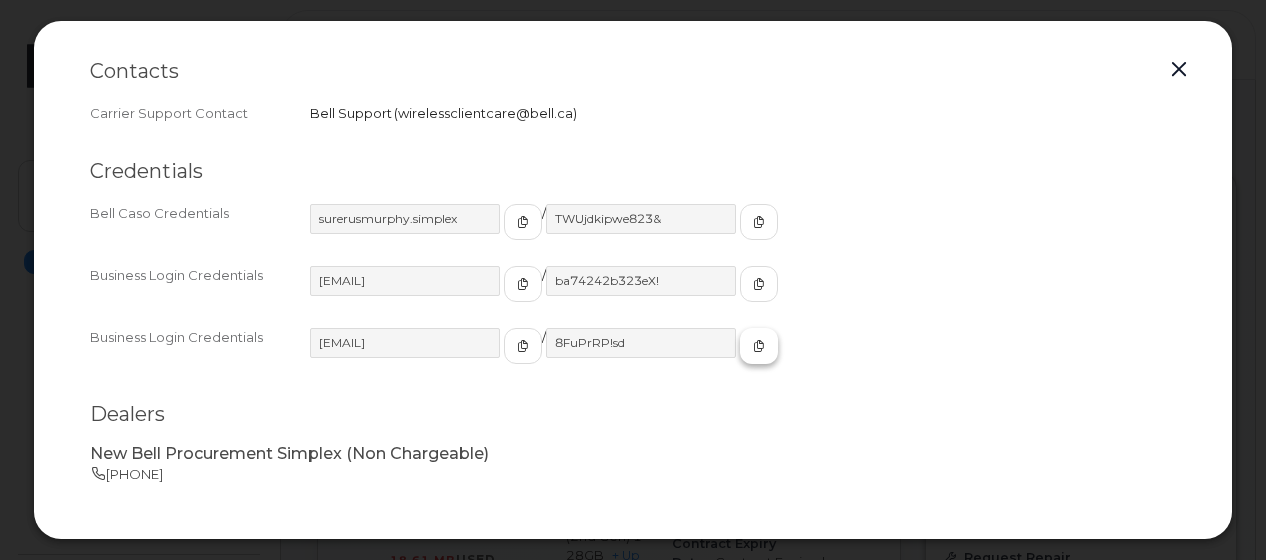 click at bounding box center (759, 346) 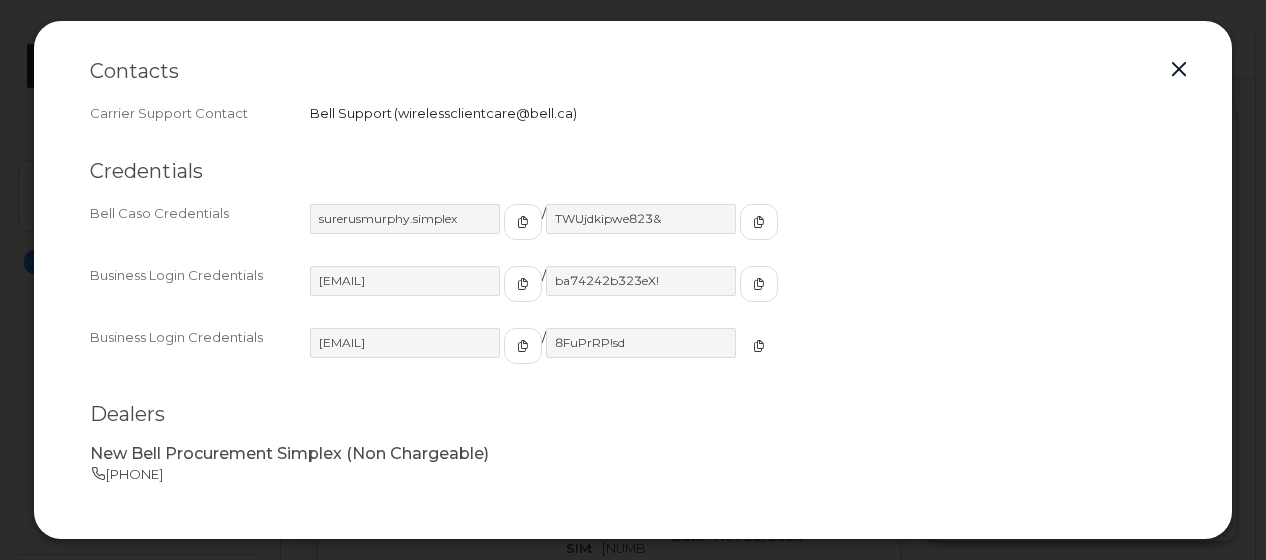 scroll, scrollTop: 400, scrollLeft: 0, axis: vertical 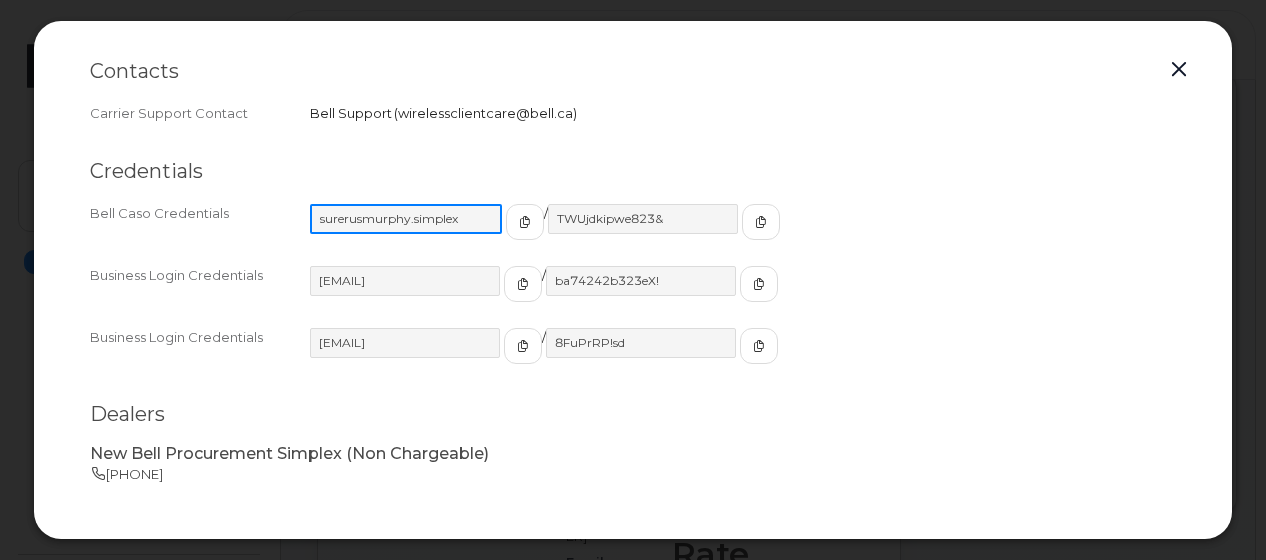 drag, startPoint x: 318, startPoint y: 216, endPoint x: 460, endPoint y: 220, distance: 142.05632 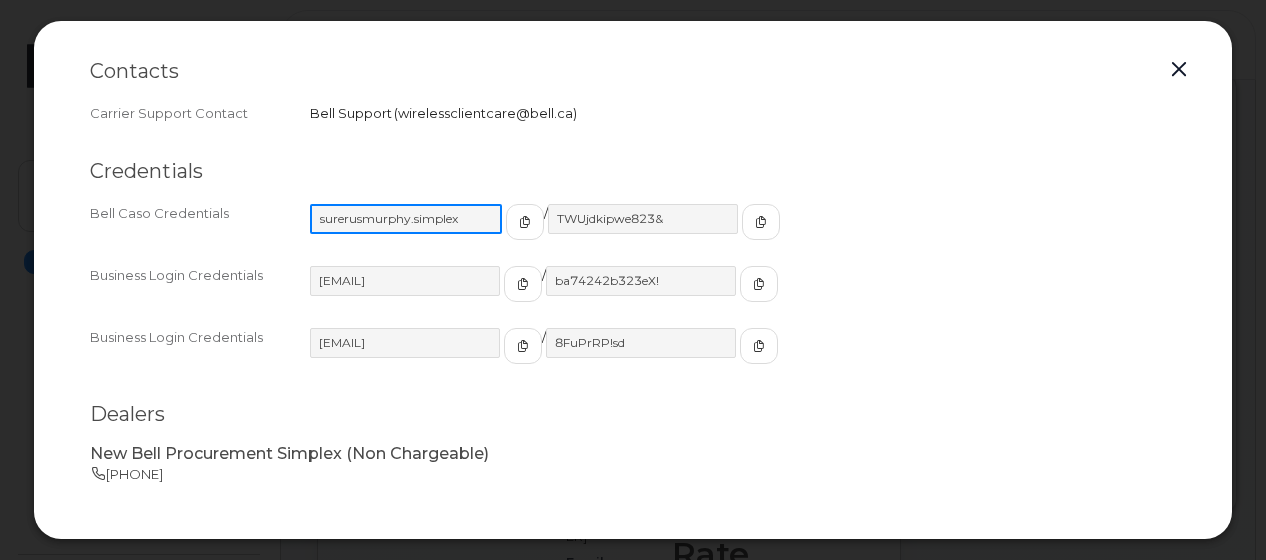 click on "surerusmurphy.simplex" at bounding box center [406, 219] 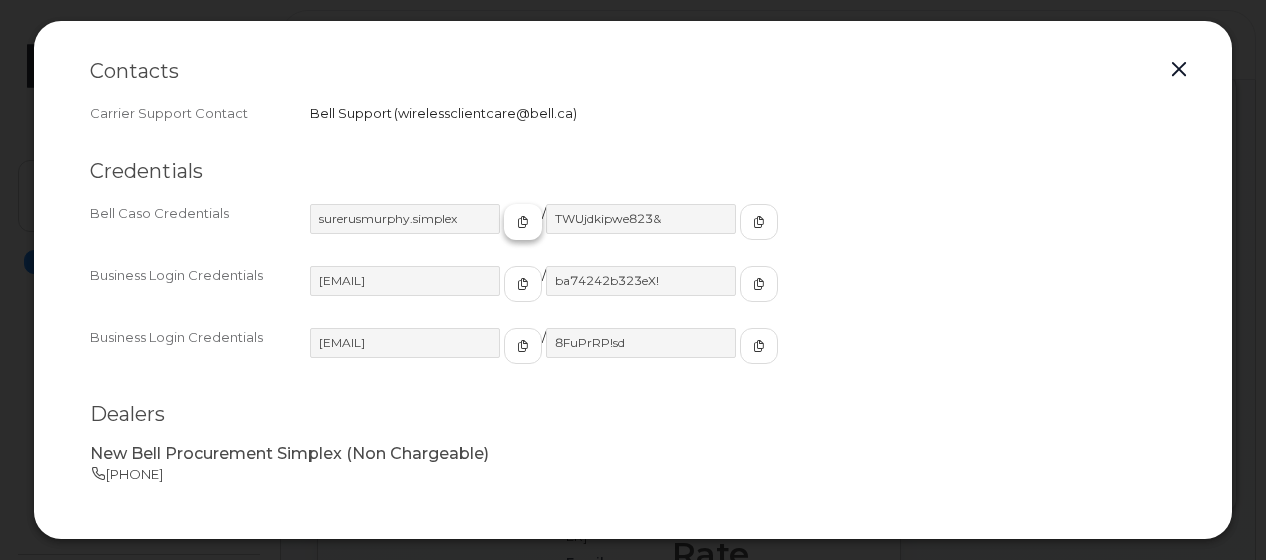 click at bounding box center [523, 222] 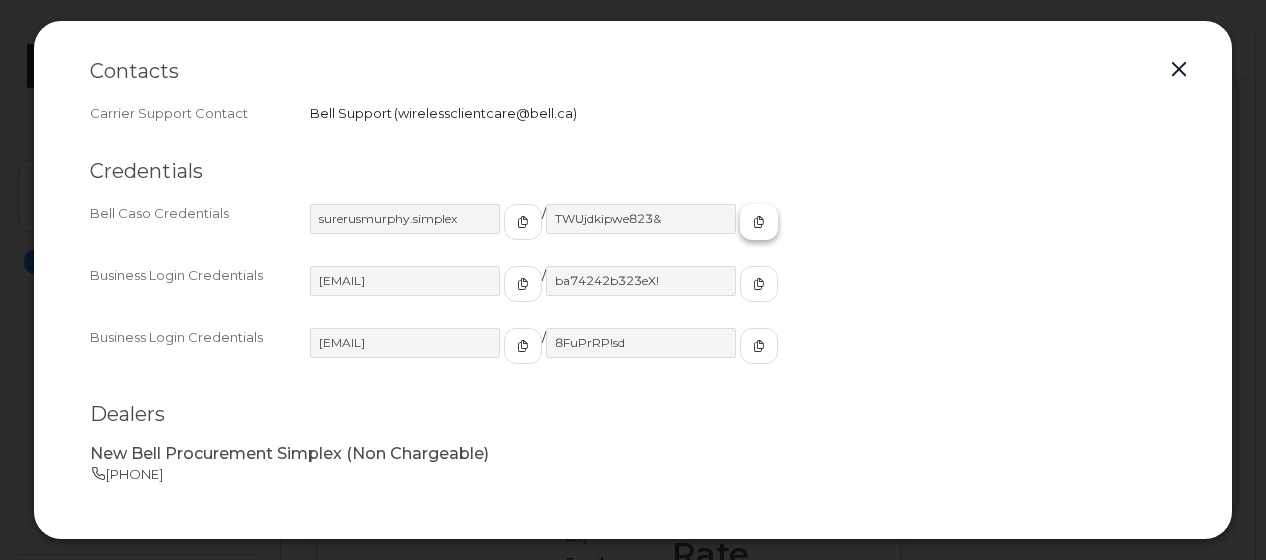 click at bounding box center (759, 222) 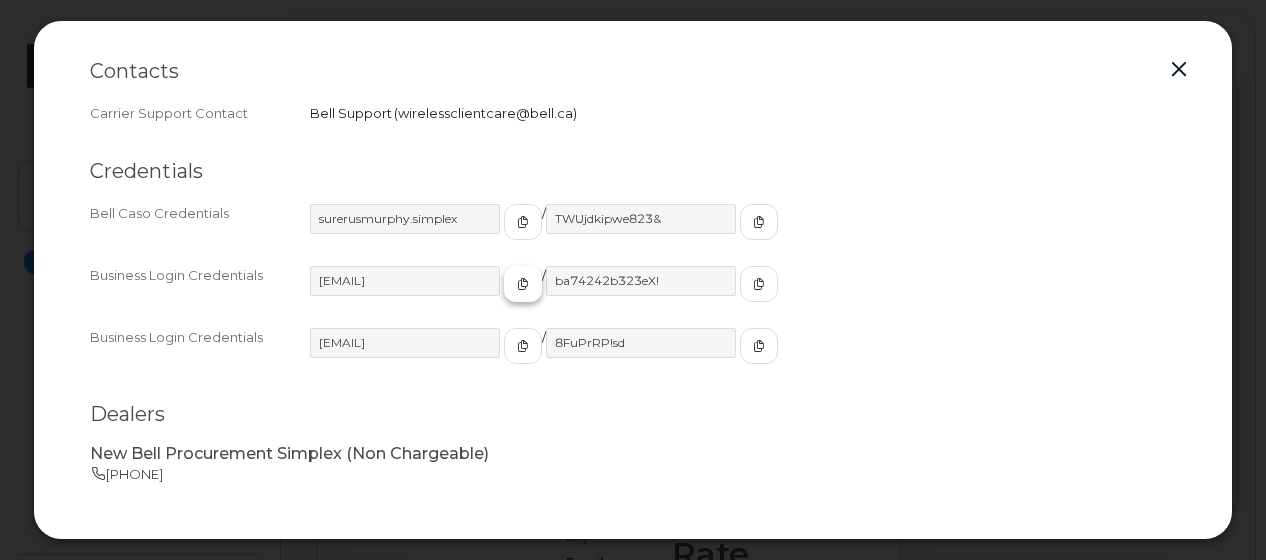 drag, startPoint x: 498, startPoint y: 279, endPoint x: 508, endPoint y: 272, distance: 12.206555 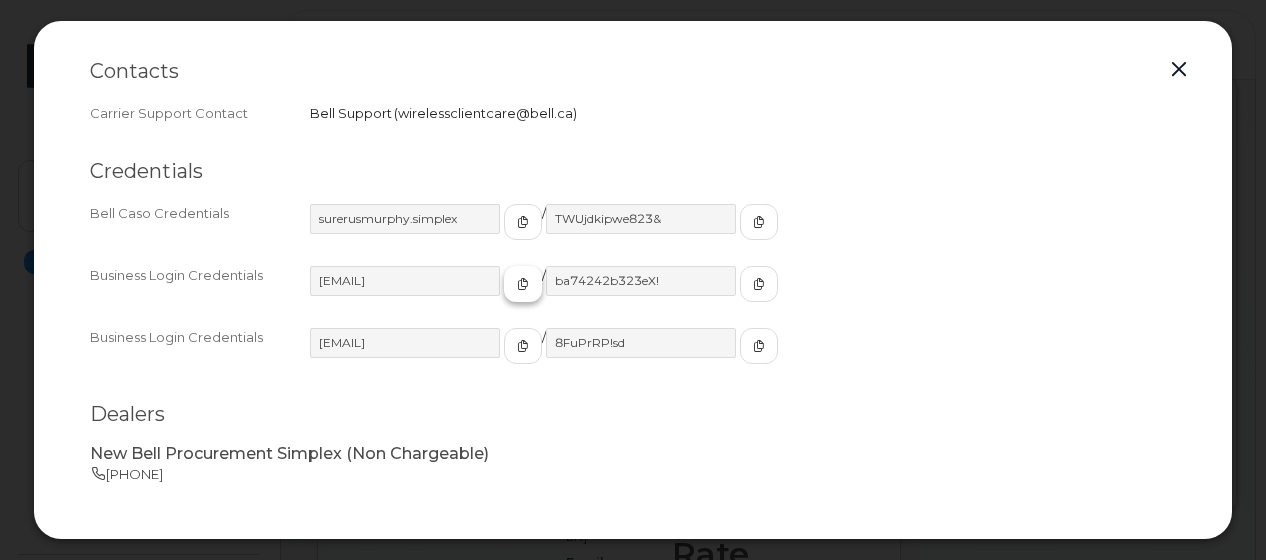 click at bounding box center (523, 284) 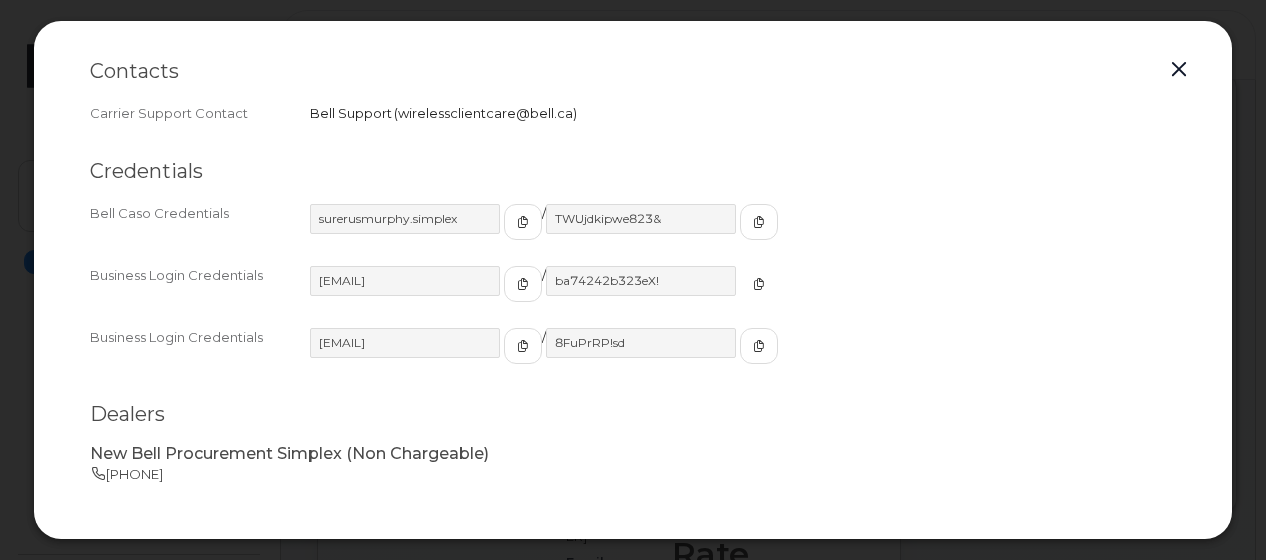 drag, startPoint x: 717, startPoint y: 285, endPoint x: 728, endPoint y: 173, distance: 112.53888 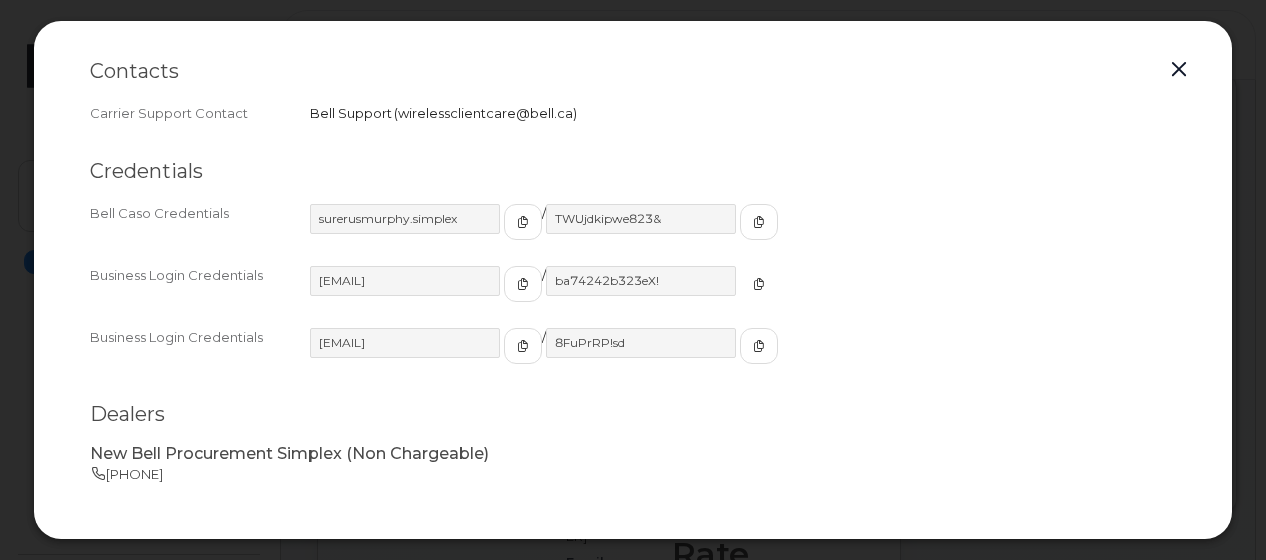 click at bounding box center (759, 284) 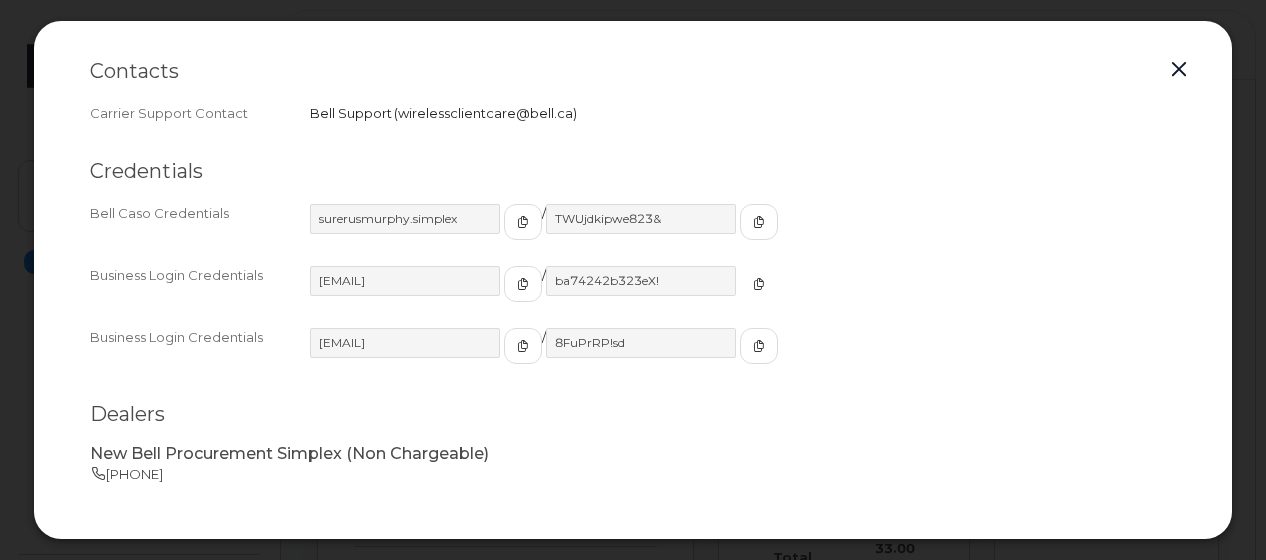 scroll, scrollTop: 800, scrollLeft: 0, axis: vertical 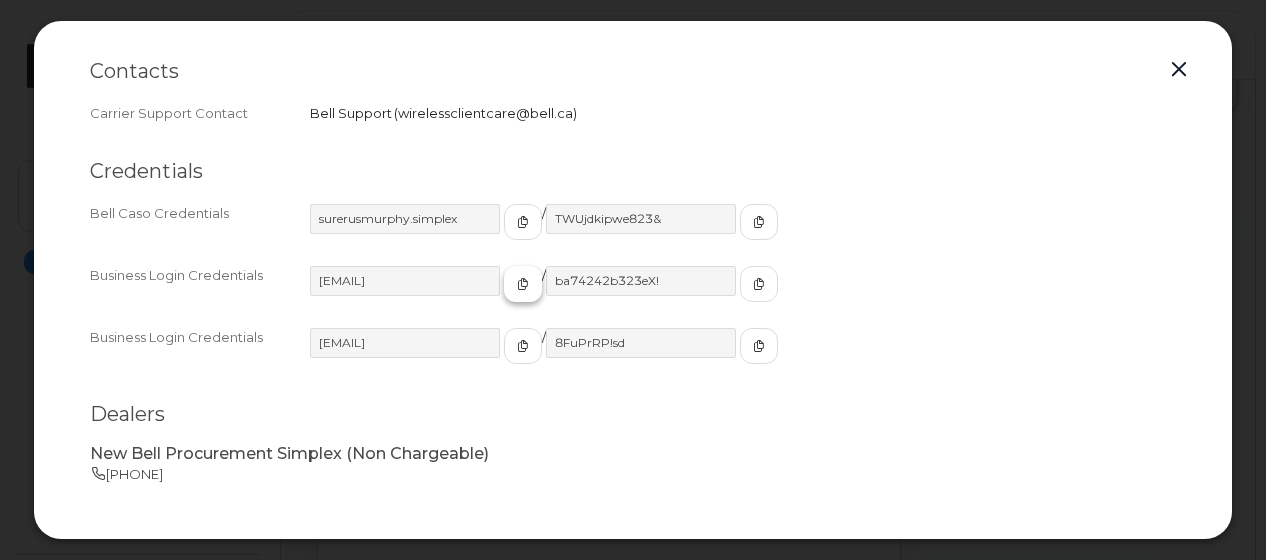 click at bounding box center (523, 284) 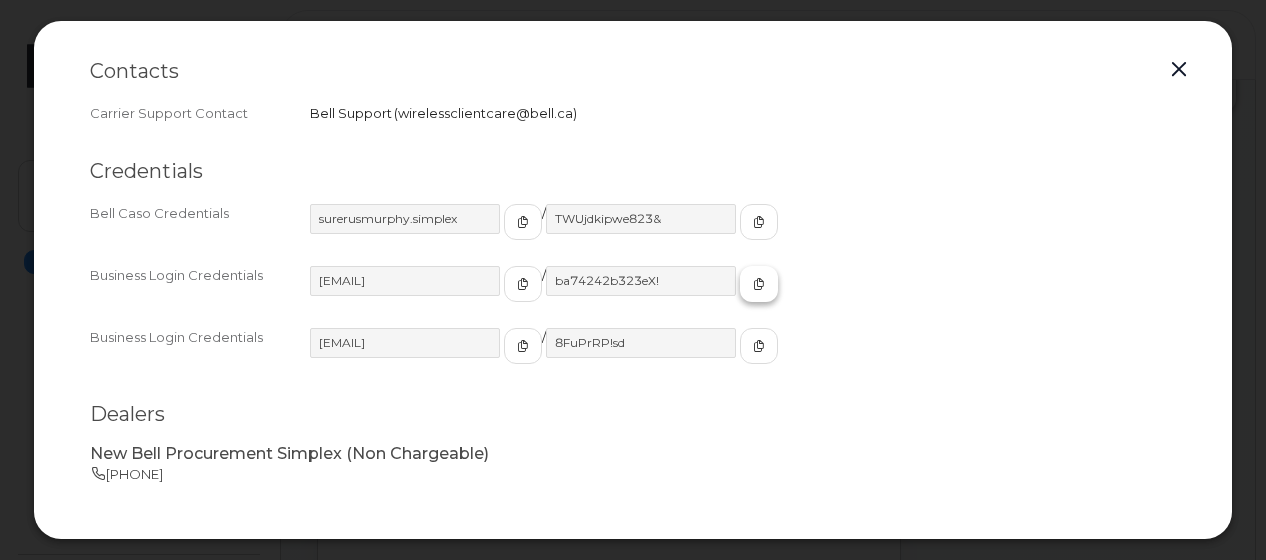 click at bounding box center (759, 284) 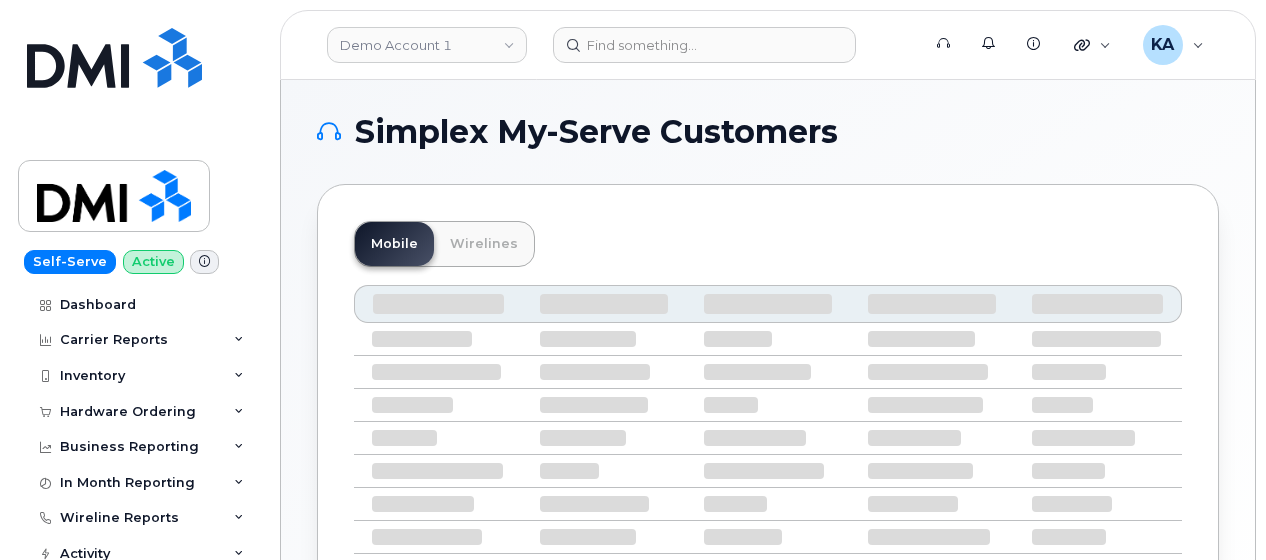 scroll, scrollTop: 0, scrollLeft: 0, axis: both 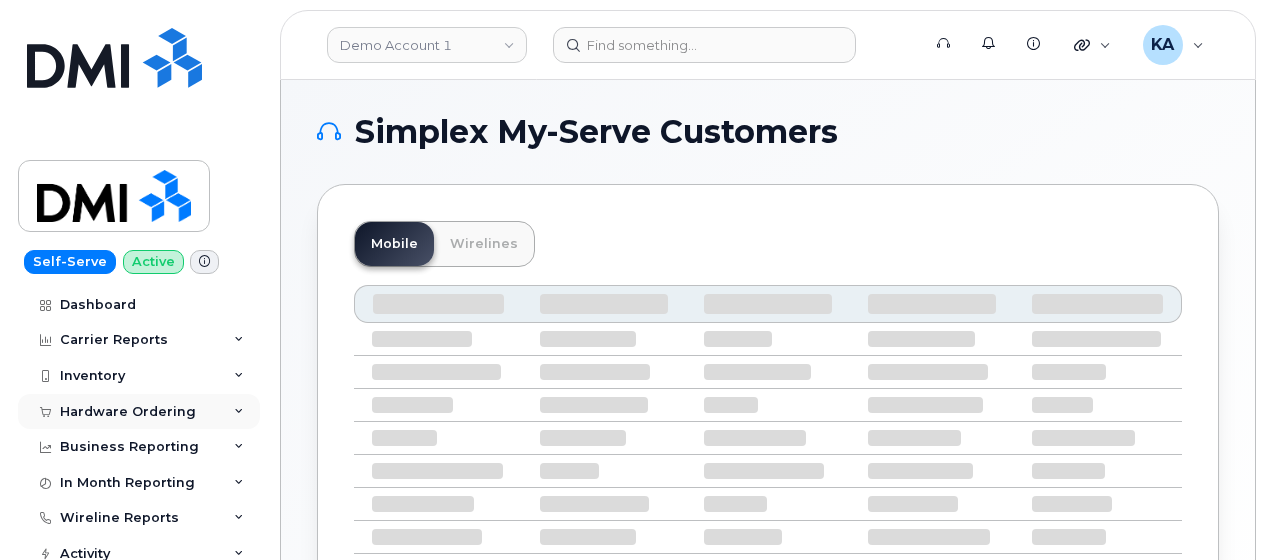 click on "Hardware Ordering" at bounding box center [128, 412] 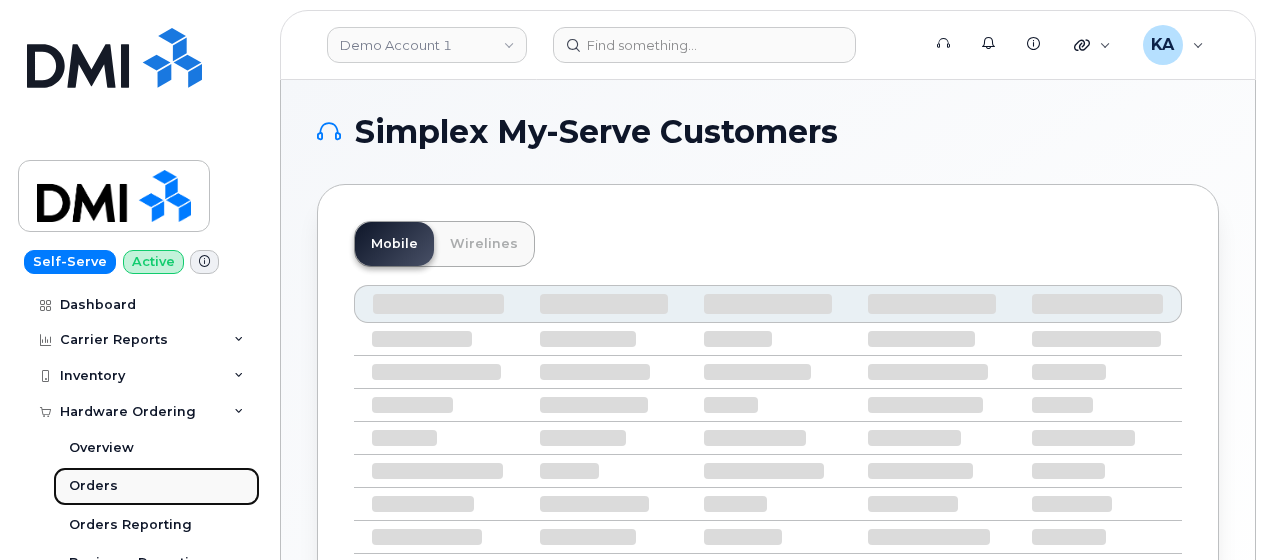 click on "Orders" at bounding box center [93, 486] 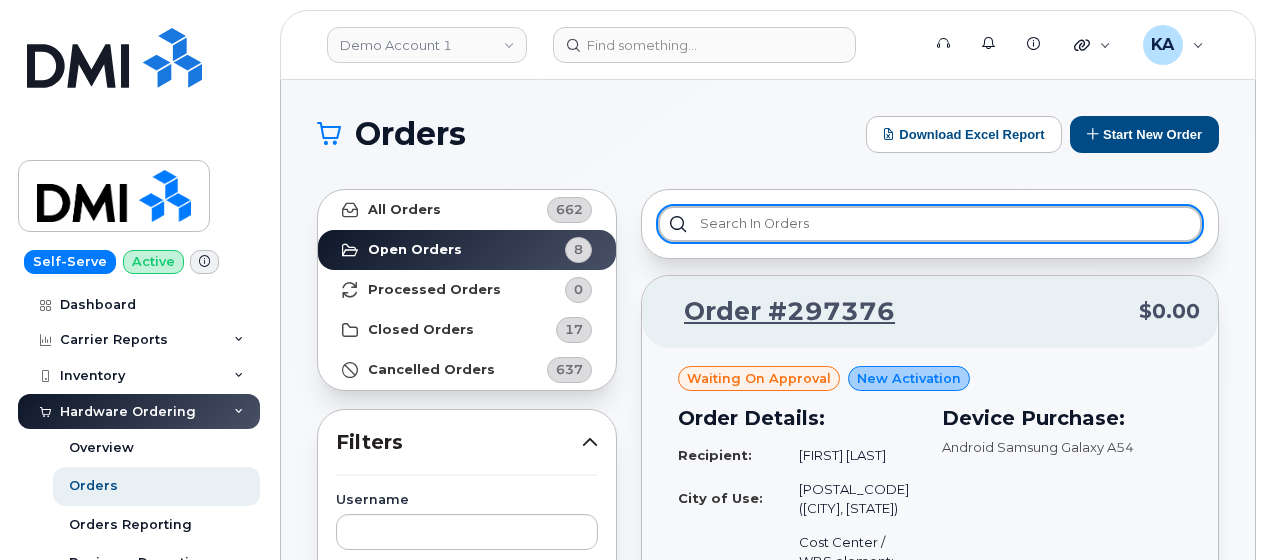 click at bounding box center [930, 224] 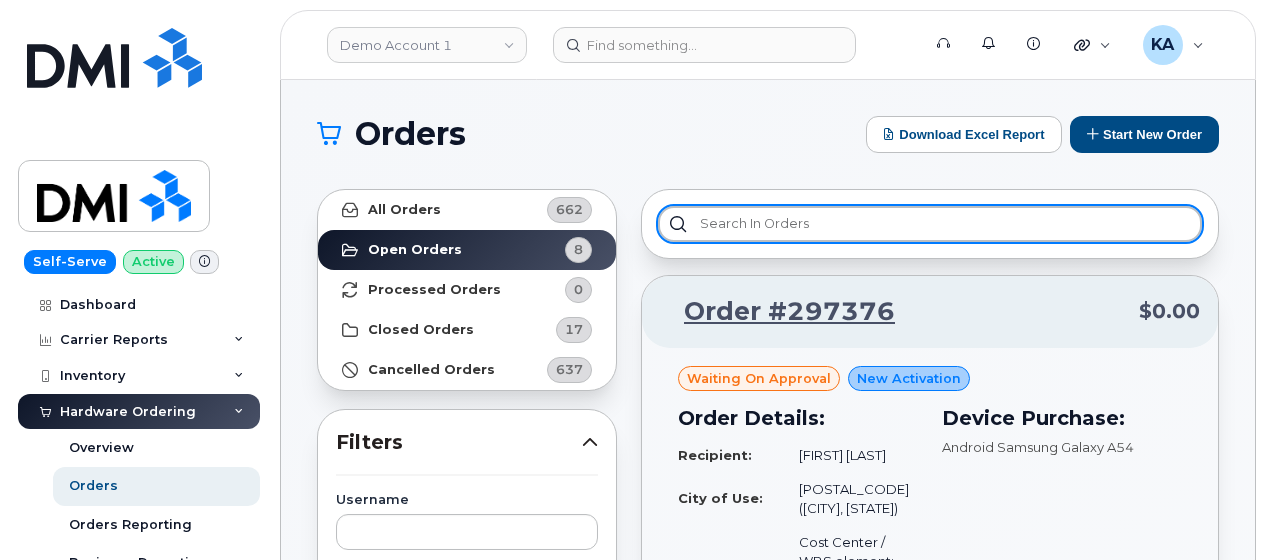 paste on "[NUMBER]" 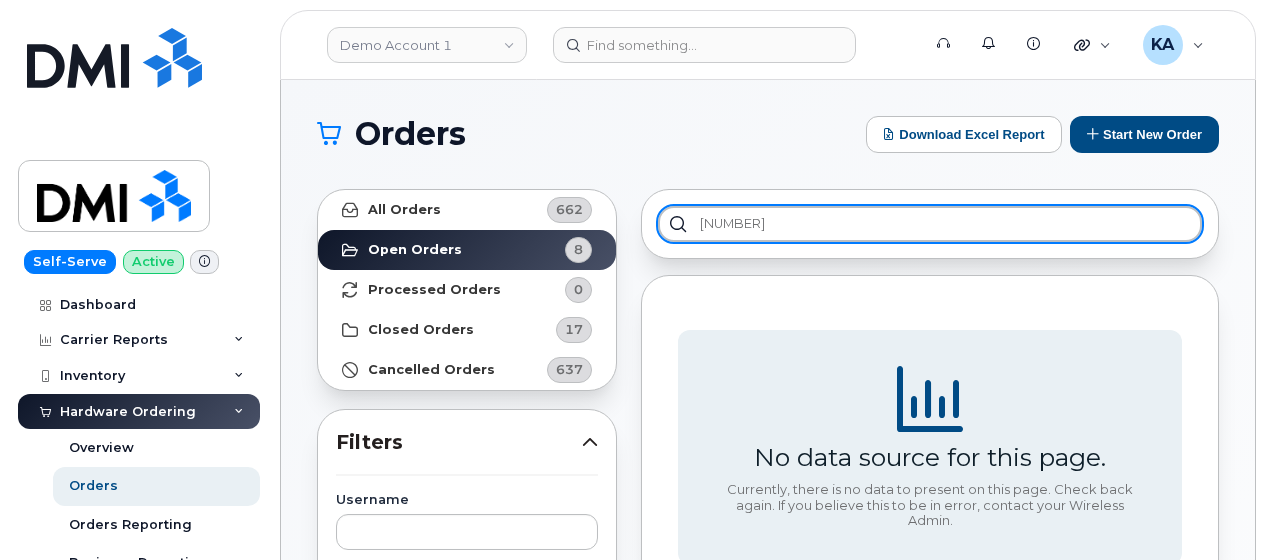 type on "[NUMBER]" 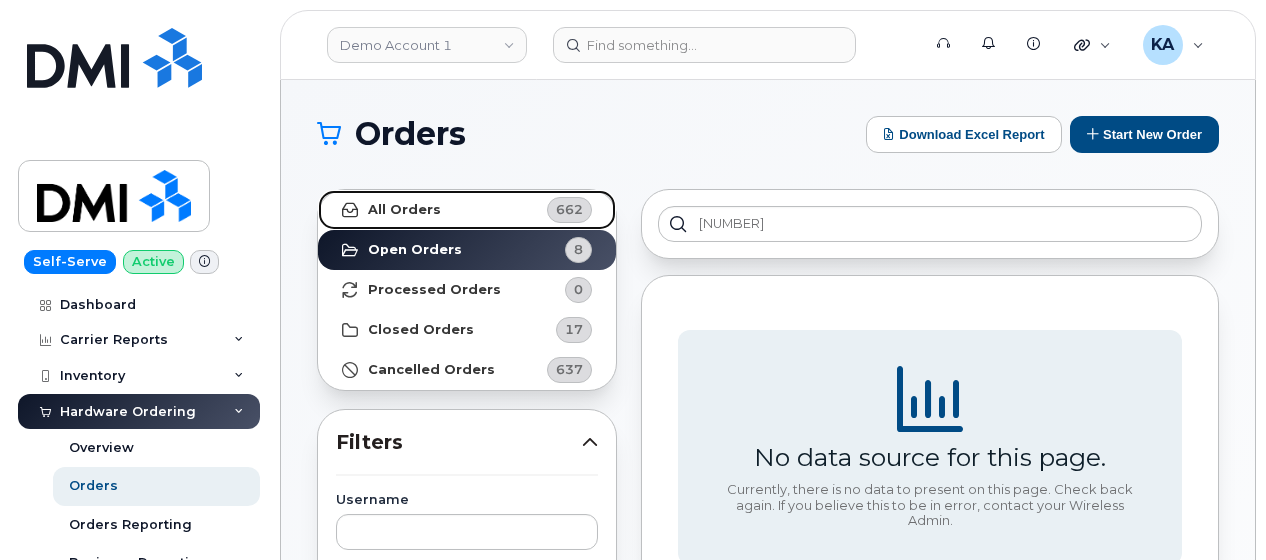 click on "All Orders 662" at bounding box center [467, 210] 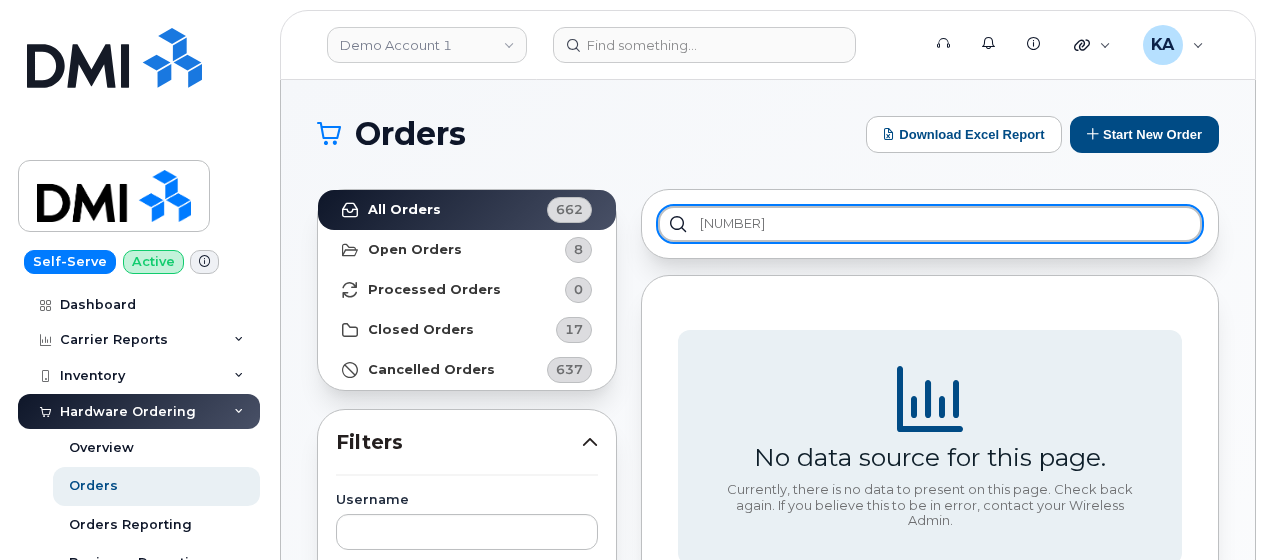click on "[NUMBER]" at bounding box center (930, 224) 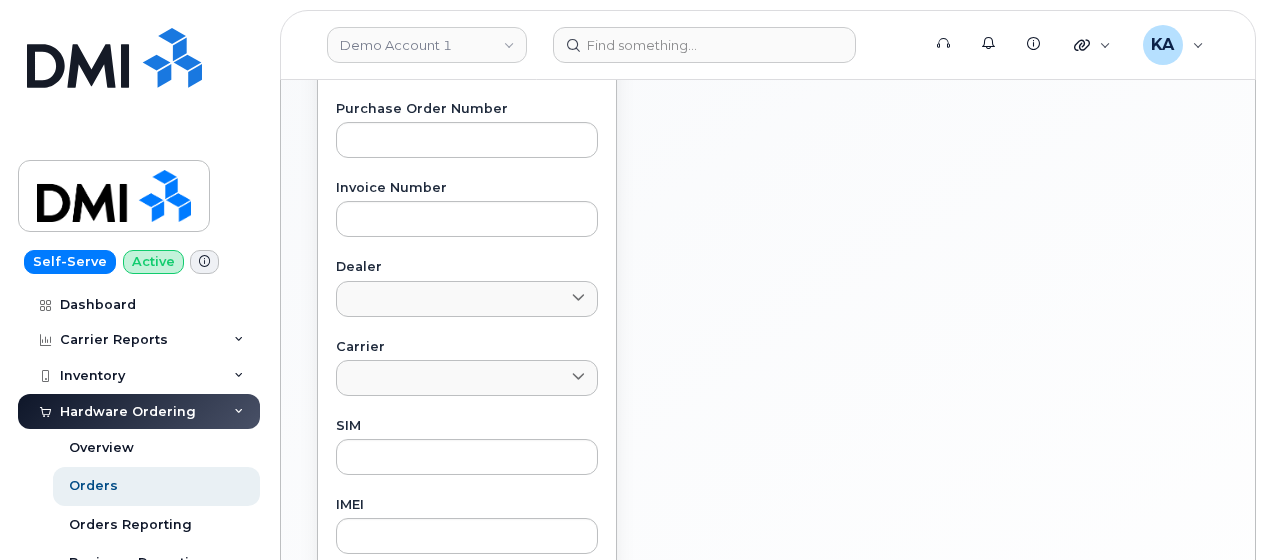 scroll, scrollTop: 707, scrollLeft: 0, axis: vertical 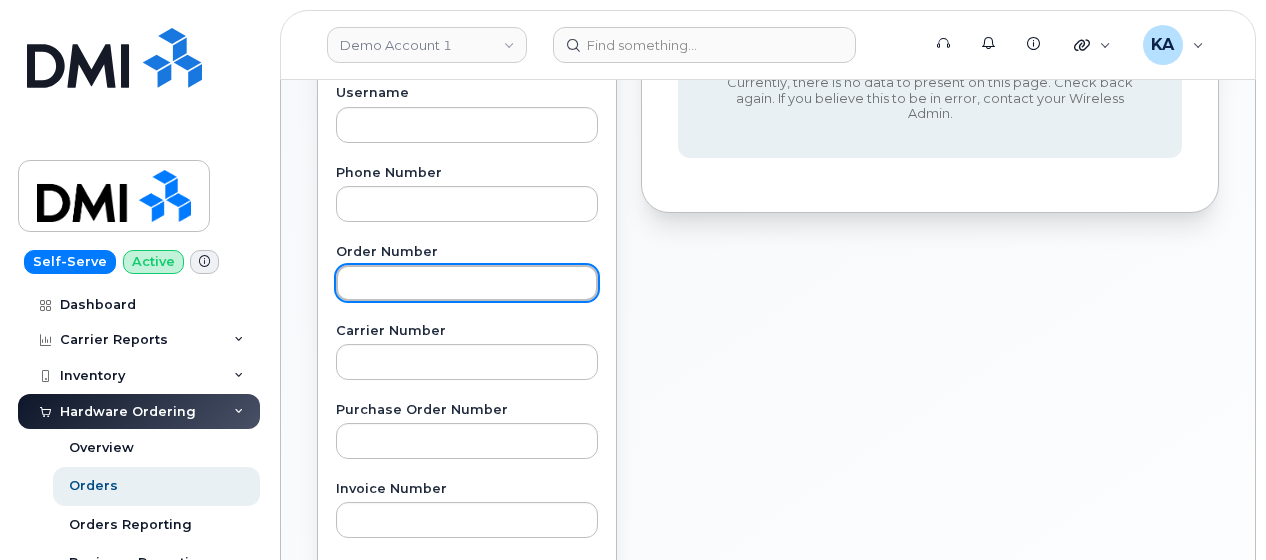 click at bounding box center [467, 283] 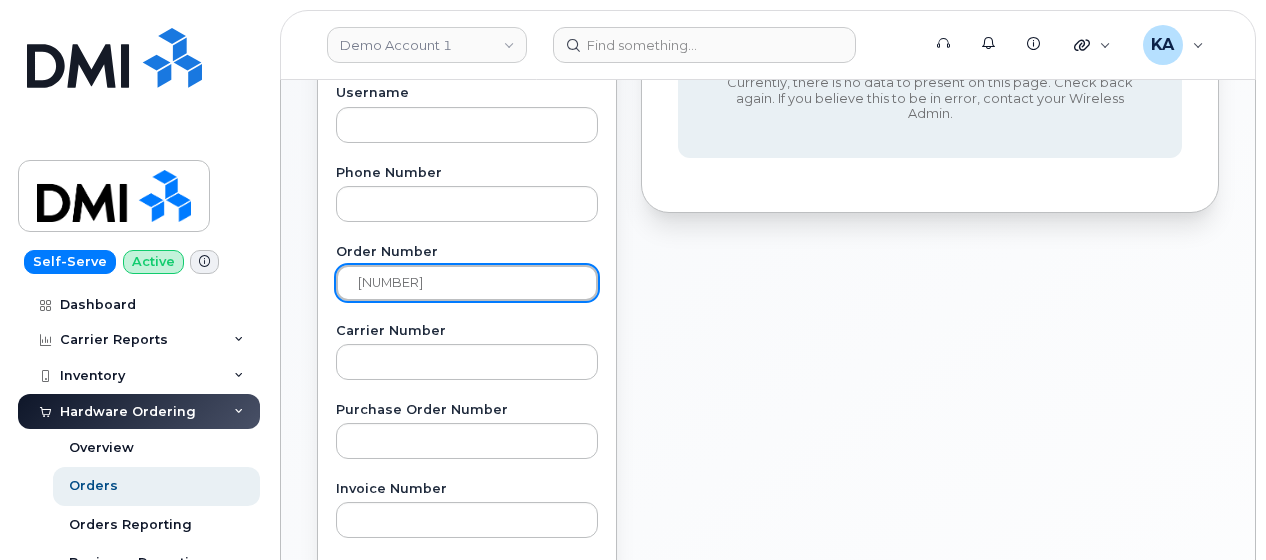 type on "[NUMBER]" 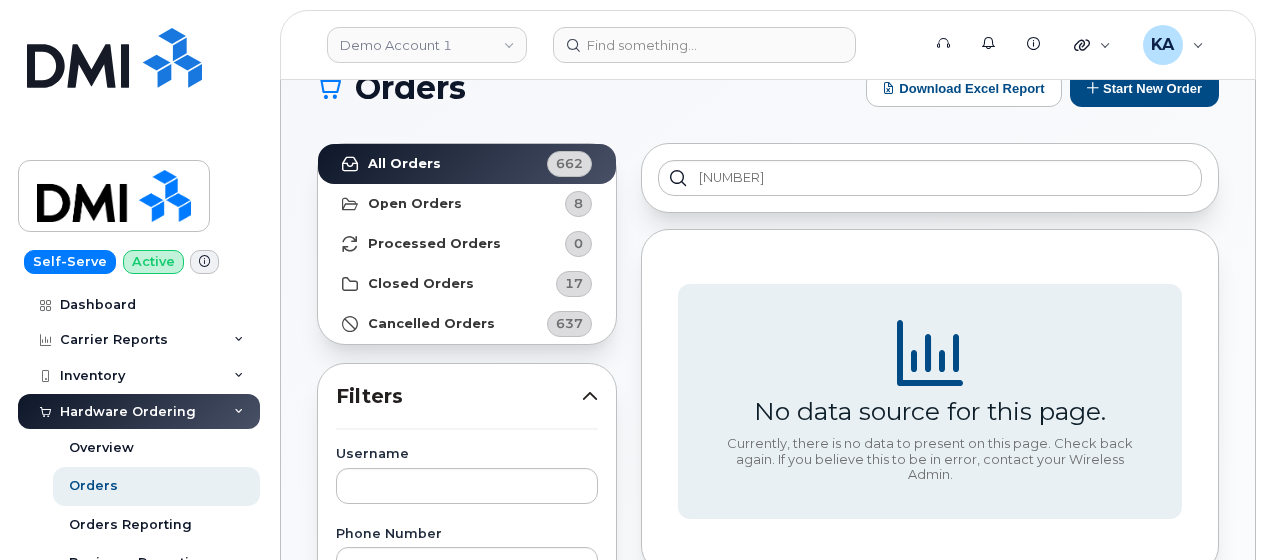 scroll, scrollTop: 0, scrollLeft: 0, axis: both 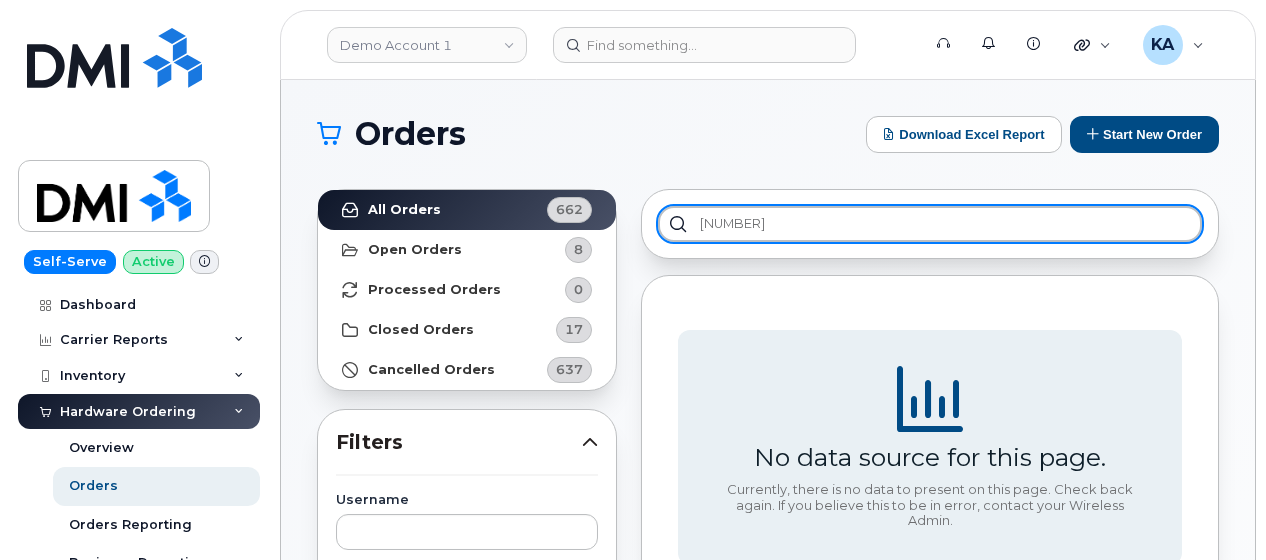 drag, startPoint x: 775, startPoint y: 218, endPoint x: 623, endPoint y: 228, distance: 152.3286 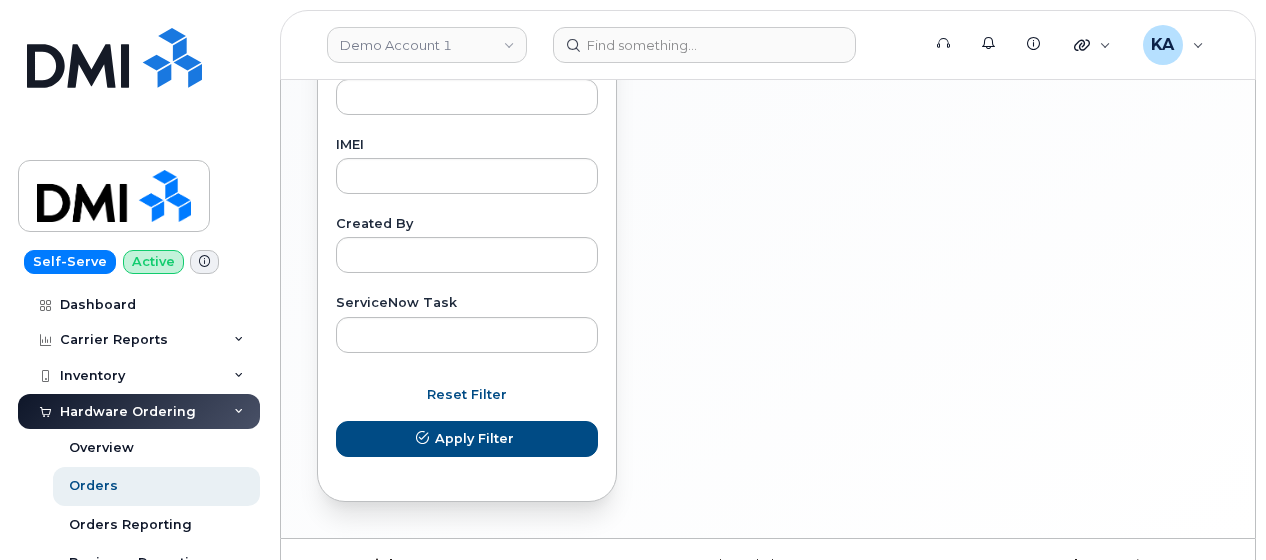 scroll, scrollTop: 1107, scrollLeft: 0, axis: vertical 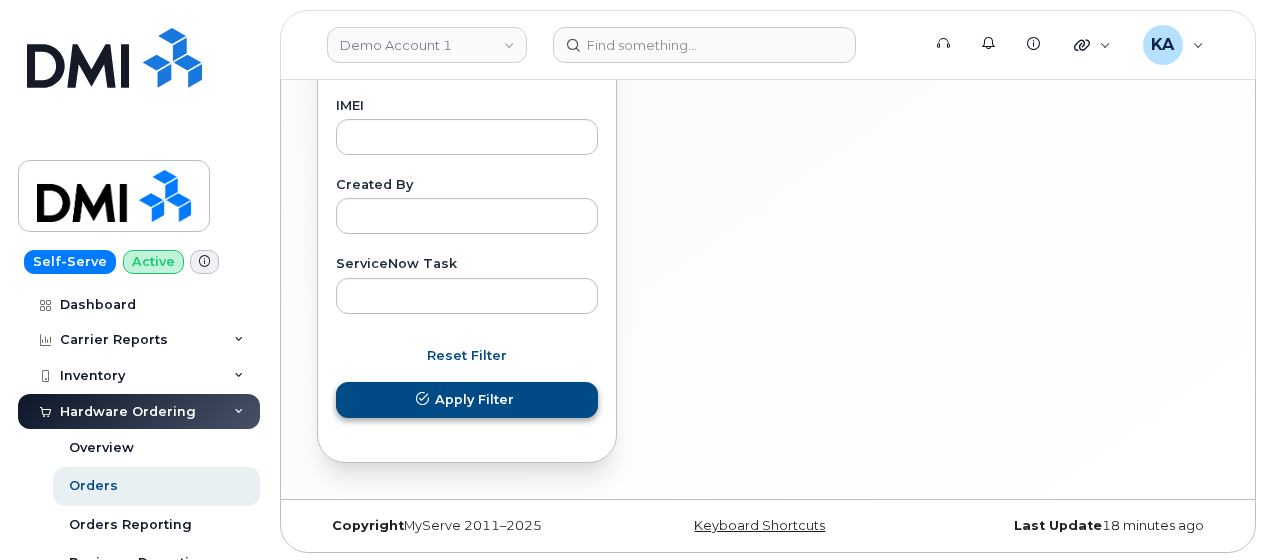 type 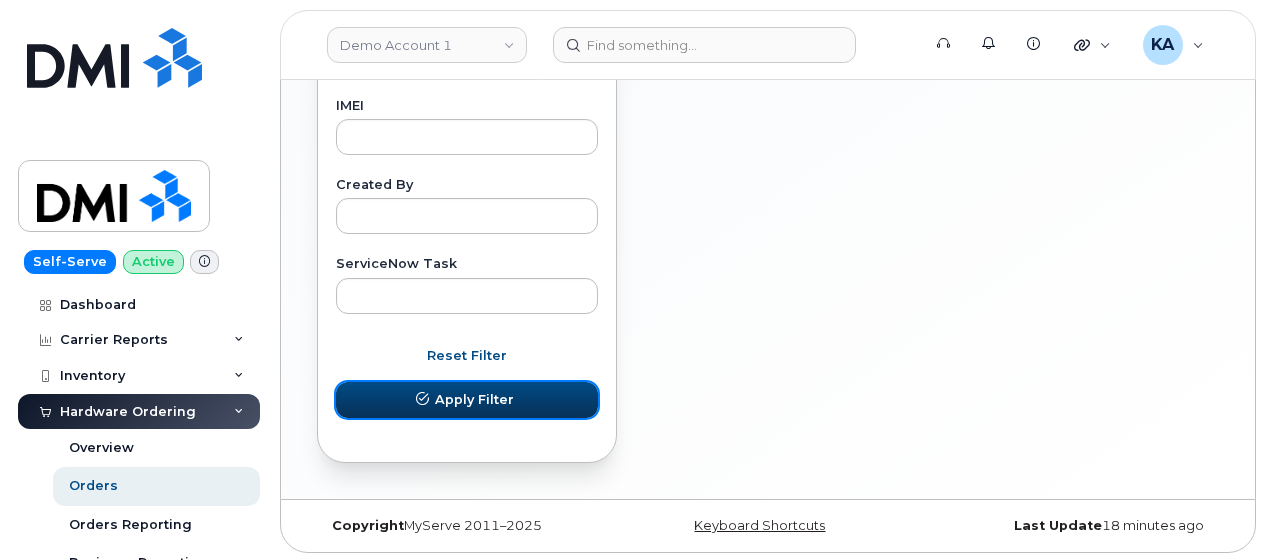 click on "Apply Filter" at bounding box center [474, 399] 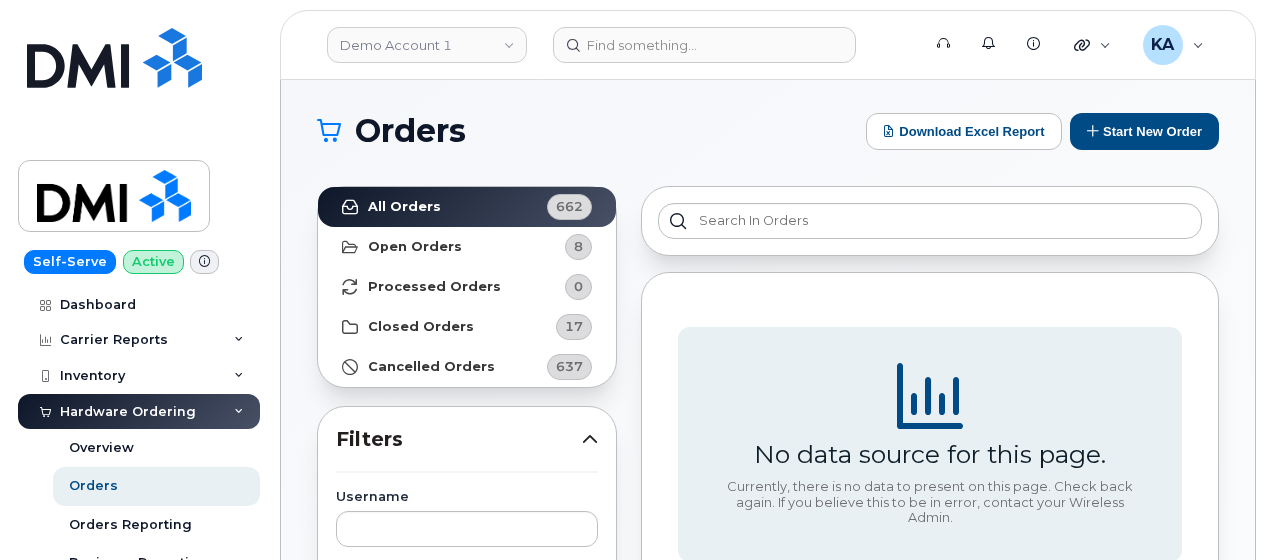 scroll, scrollTop: 0, scrollLeft: 0, axis: both 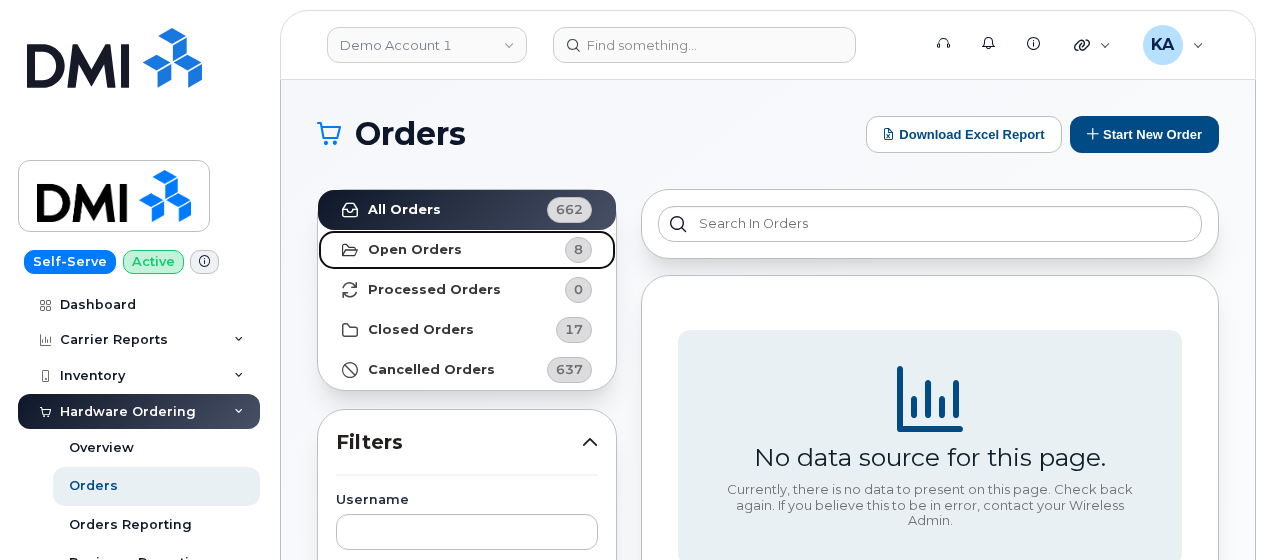 click on "Open Orders" at bounding box center (415, 250) 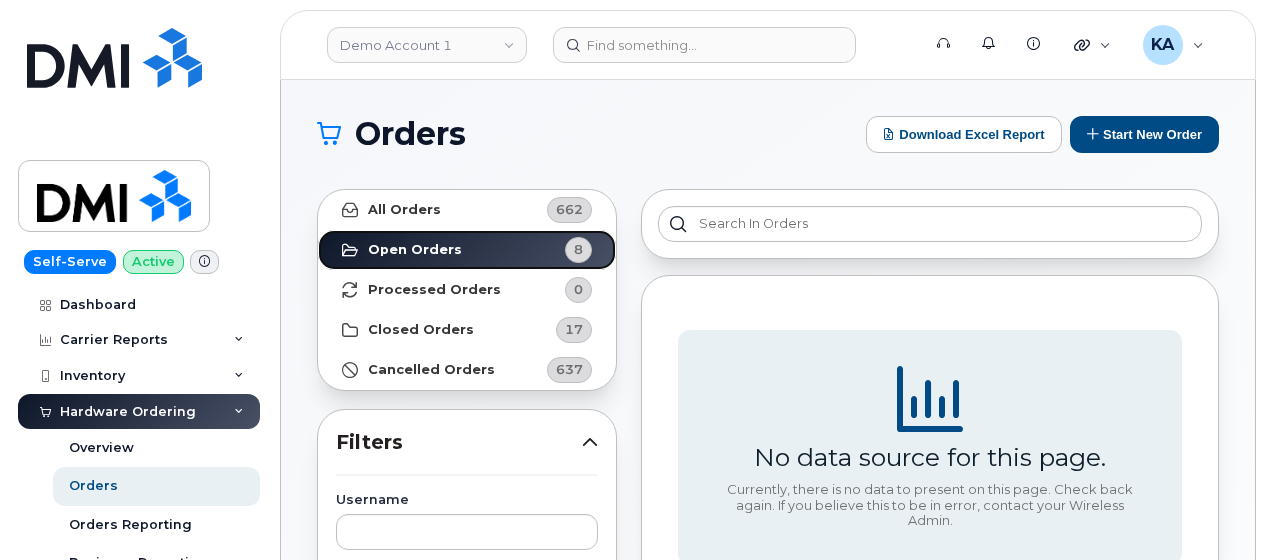 click on "Open Orders 8" at bounding box center (467, 250) 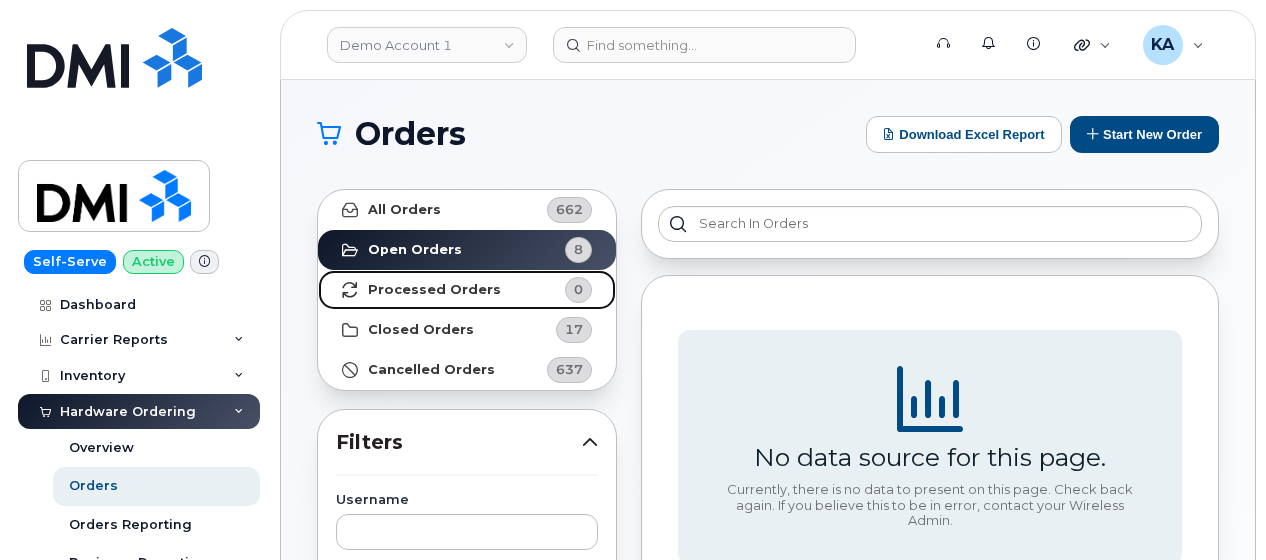 click on "Processed Orders" at bounding box center (434, 290) 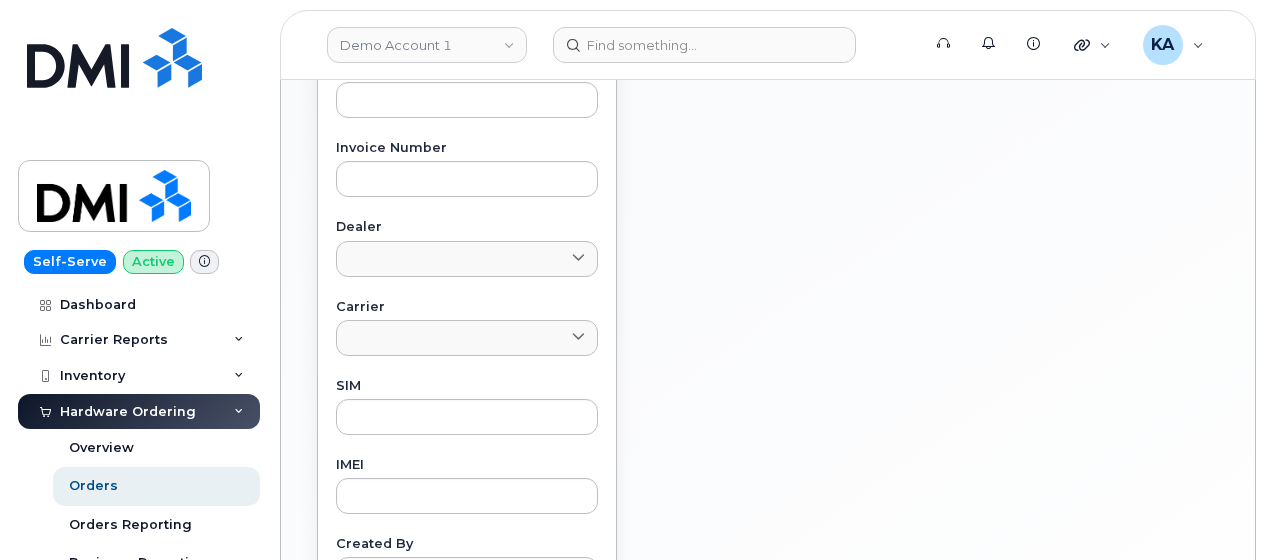 scroll, scrollTop: 707, scrollLeft: 0, axis: vertical 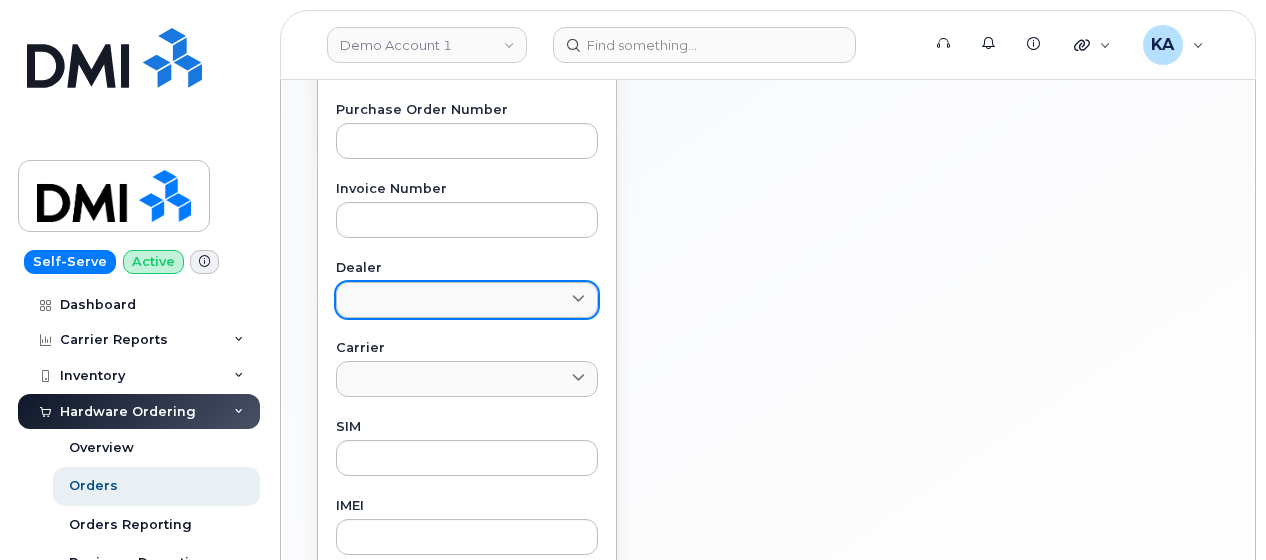 click at bounding box center [578, 299] 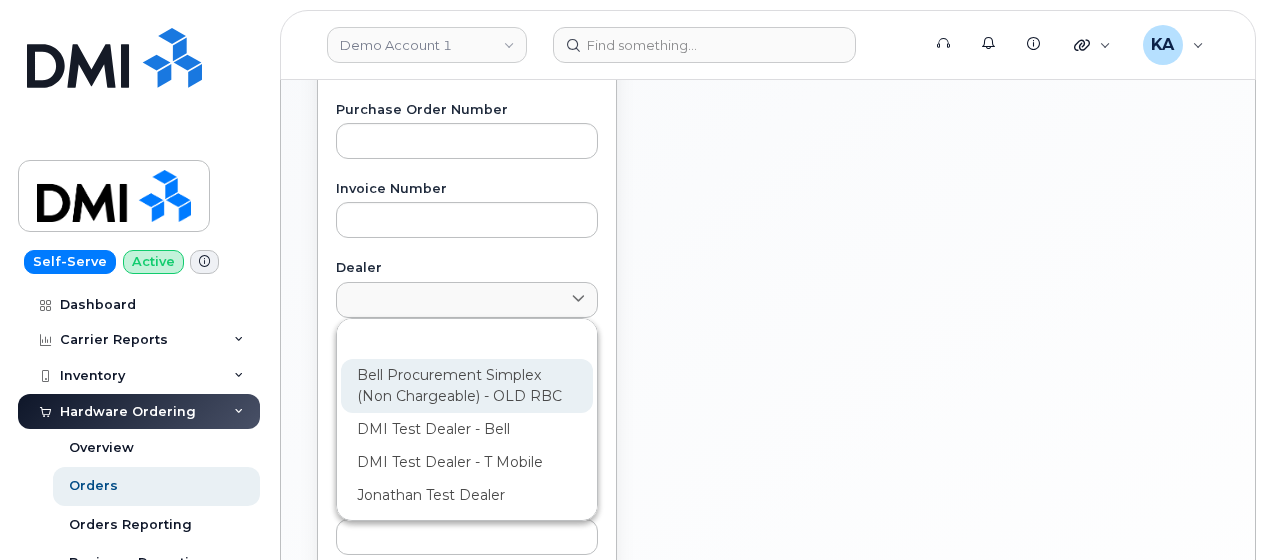 click on "Bell Procurement Simplex (Non Chargeable) - OLD RBC" 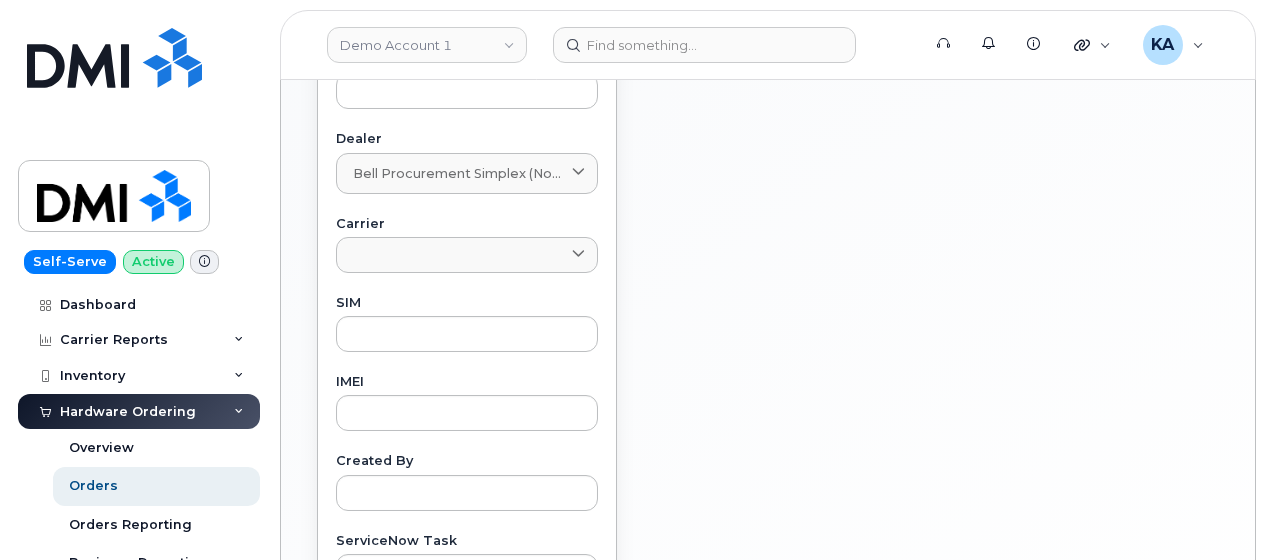 scroll, scrollTop: 907, scrollLeft: 0, axis: vertical 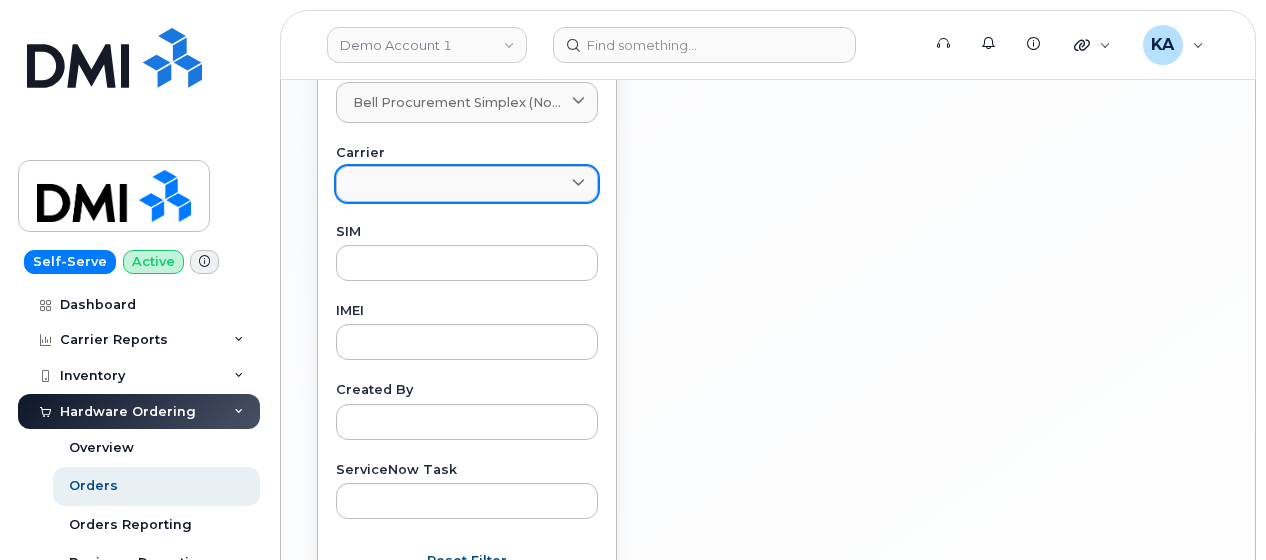 click at bounding box center (578, 184) 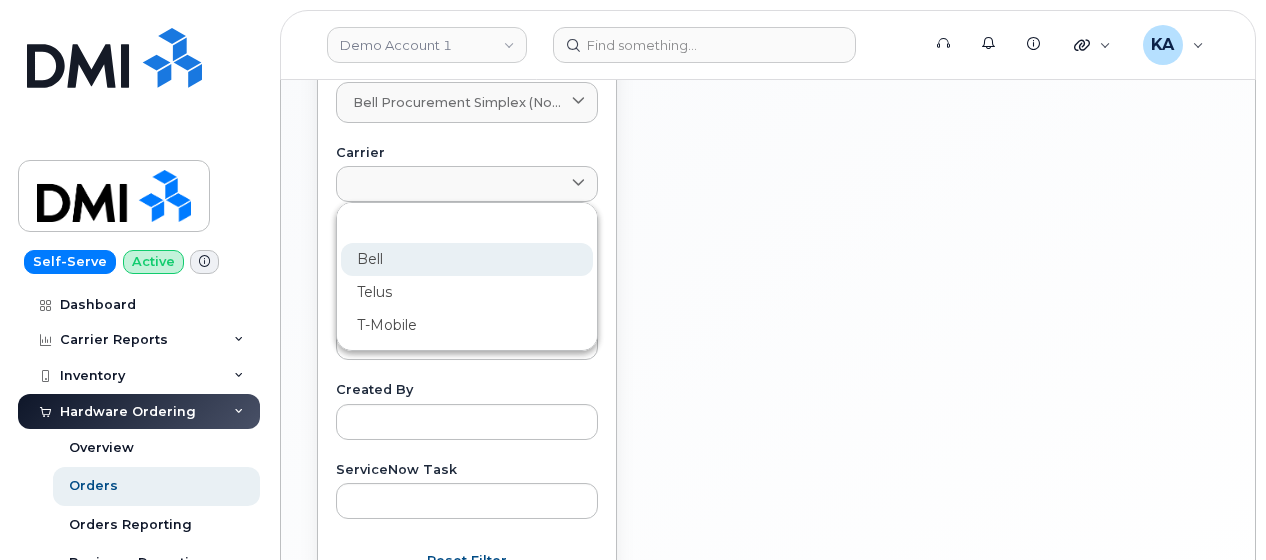 click on "Bell" 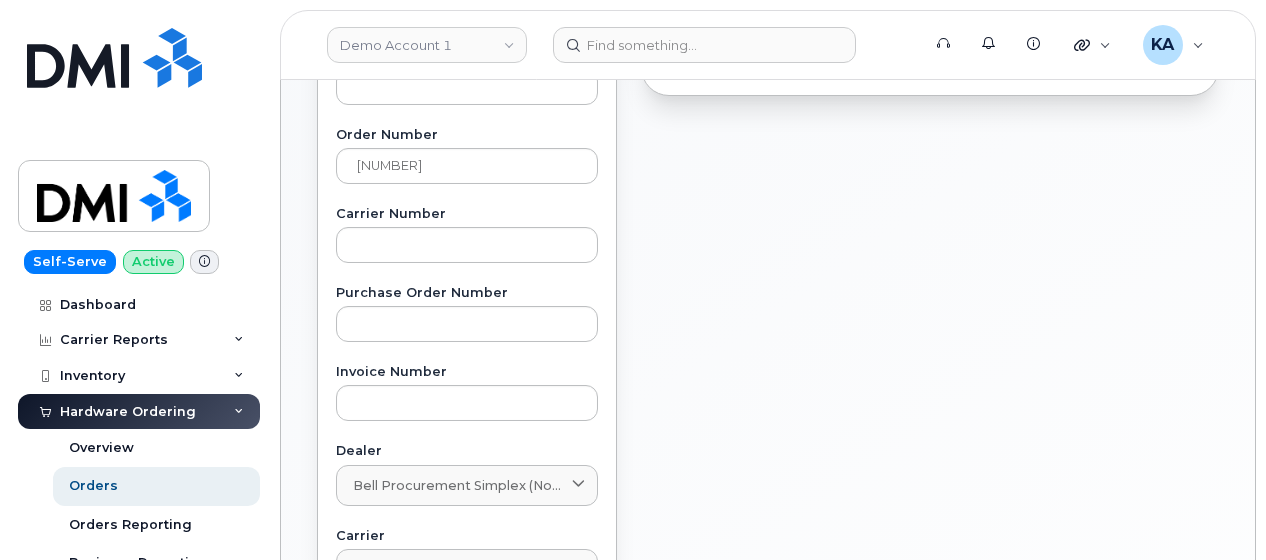scroll, scrollTop: 507, scrollLeft: 0, axis: vertical 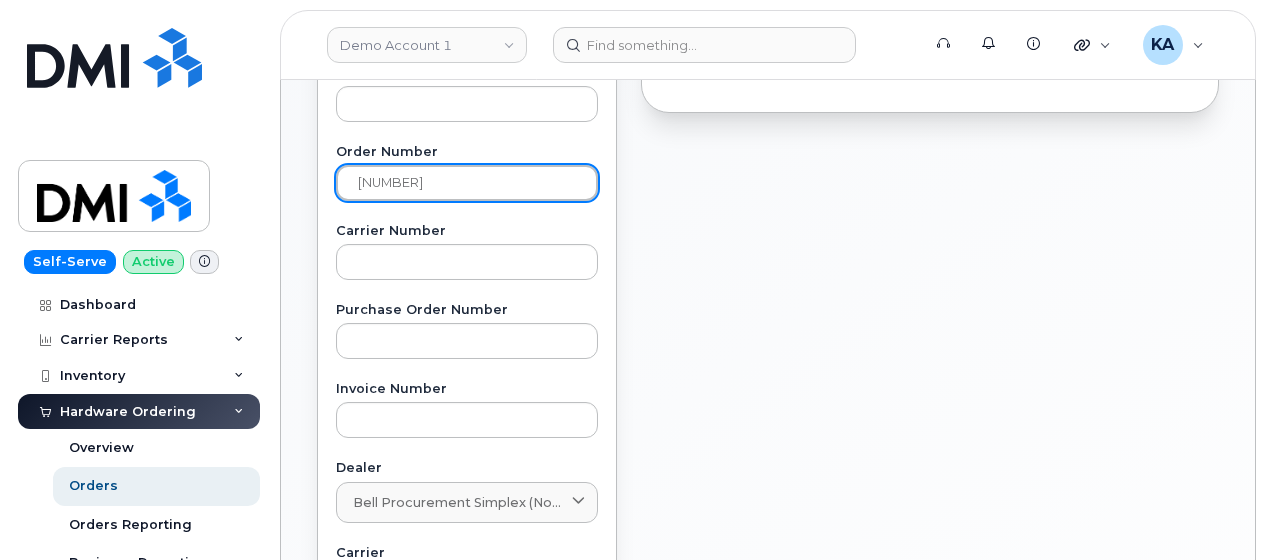 drag, startPoint x: 432, startPoint y: 173, endPoint x: 269, endPoint y: 177, distance: 163.04907 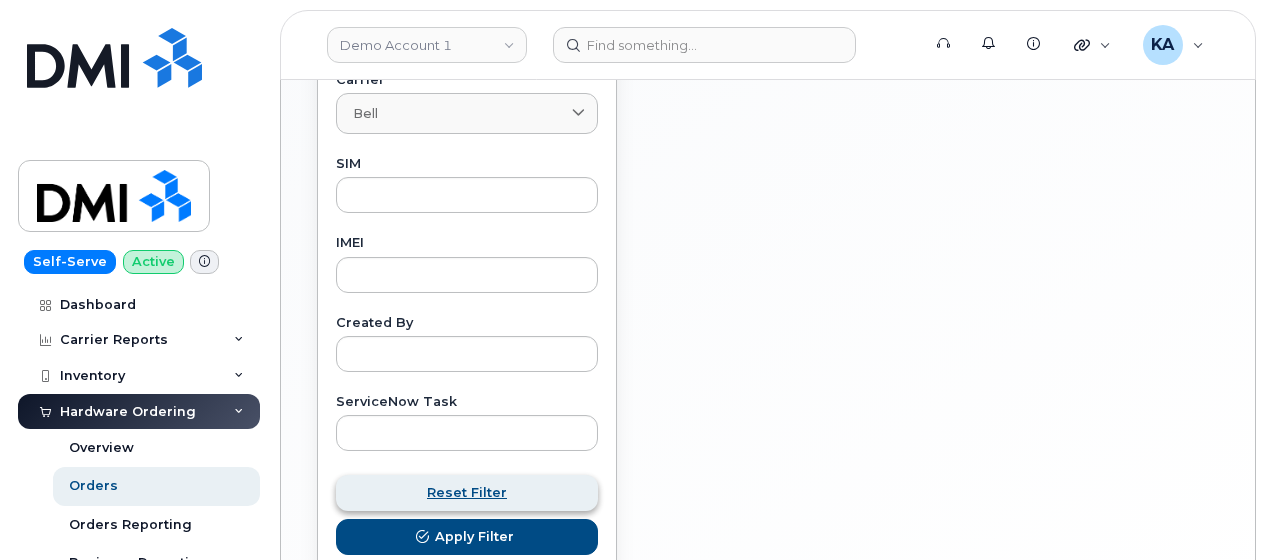 scroll, scrollTop: 1007, scrollLeft: 0, axis: vertical 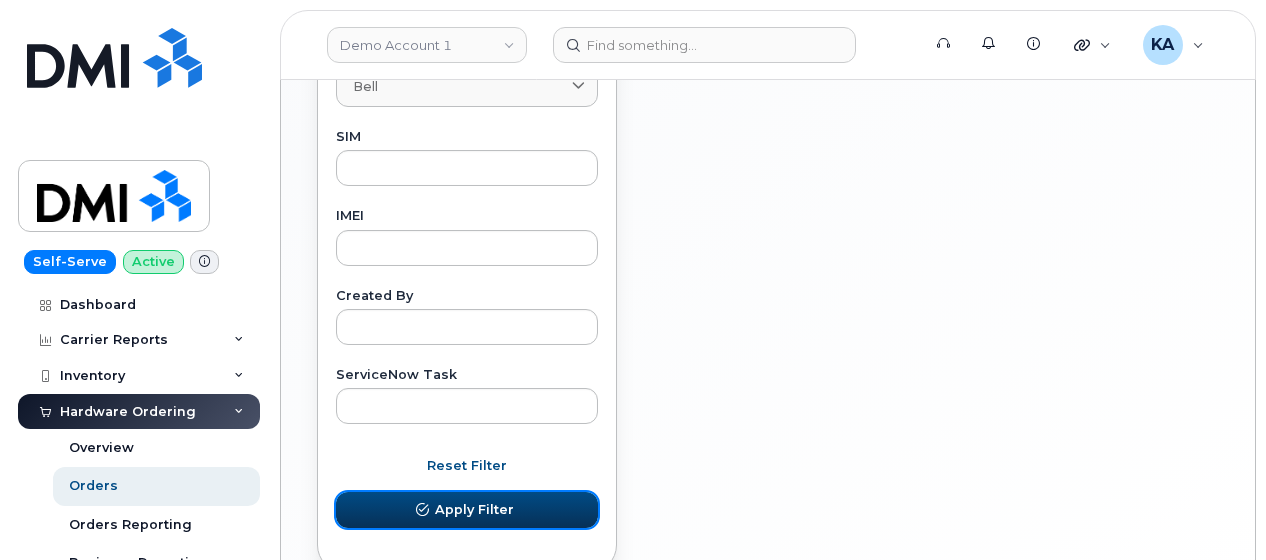 click on "Apply Filter" at bounding box center [474, 509] 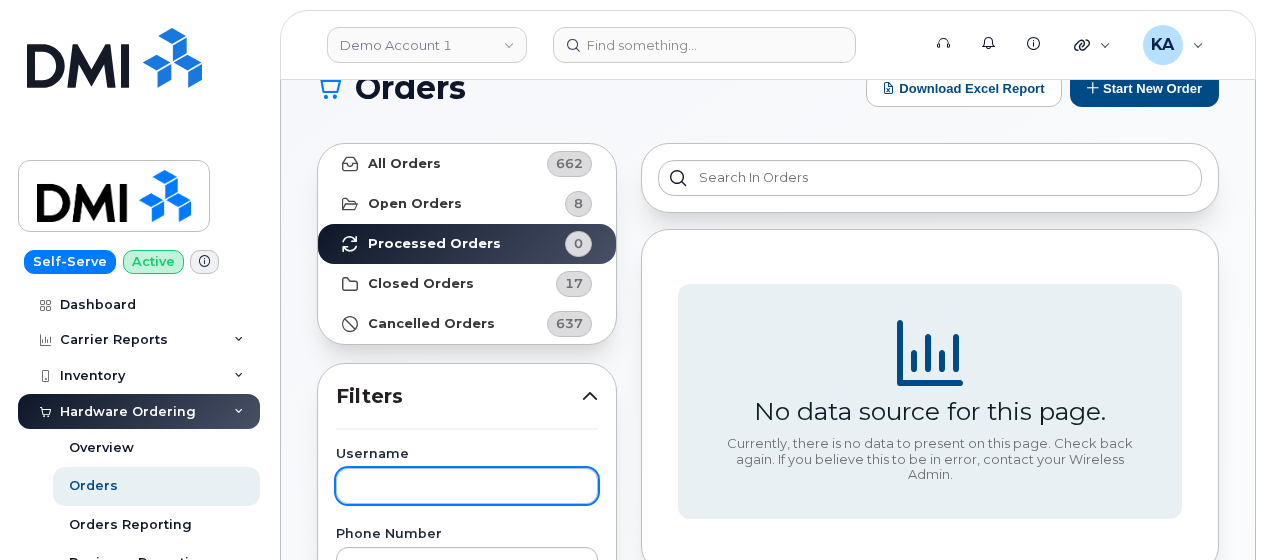 scroll, scrollTop: 0, scrollLeft: 0, axis: both 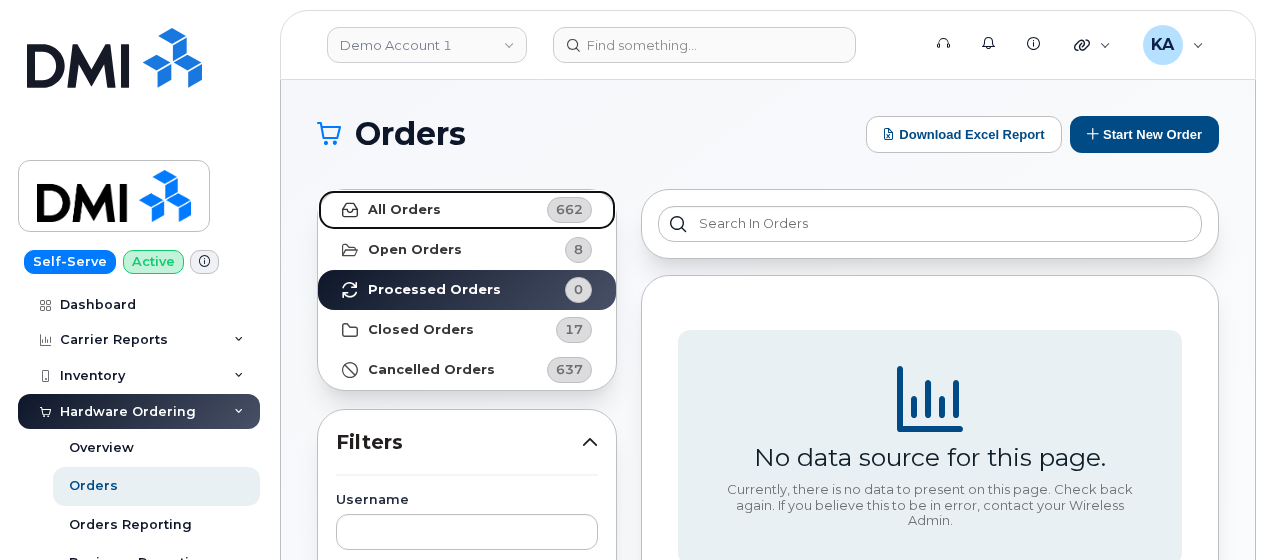 click on "All Orders" at bounding box center (404, 210) 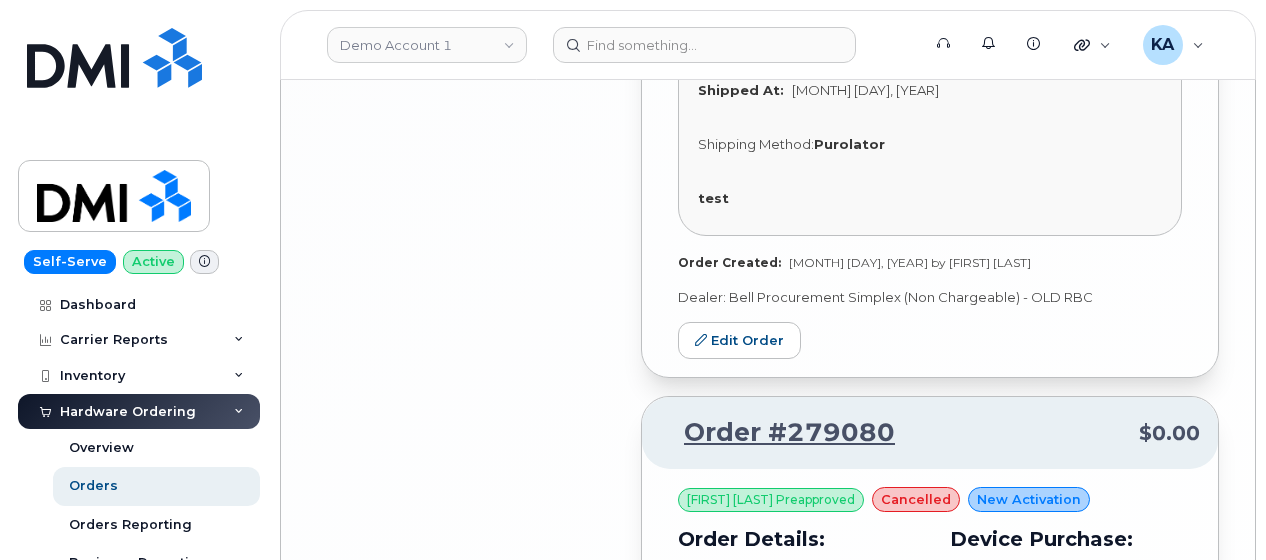 scroll, scrollTop: 4900, scrollLeft: 0, axis: vertical 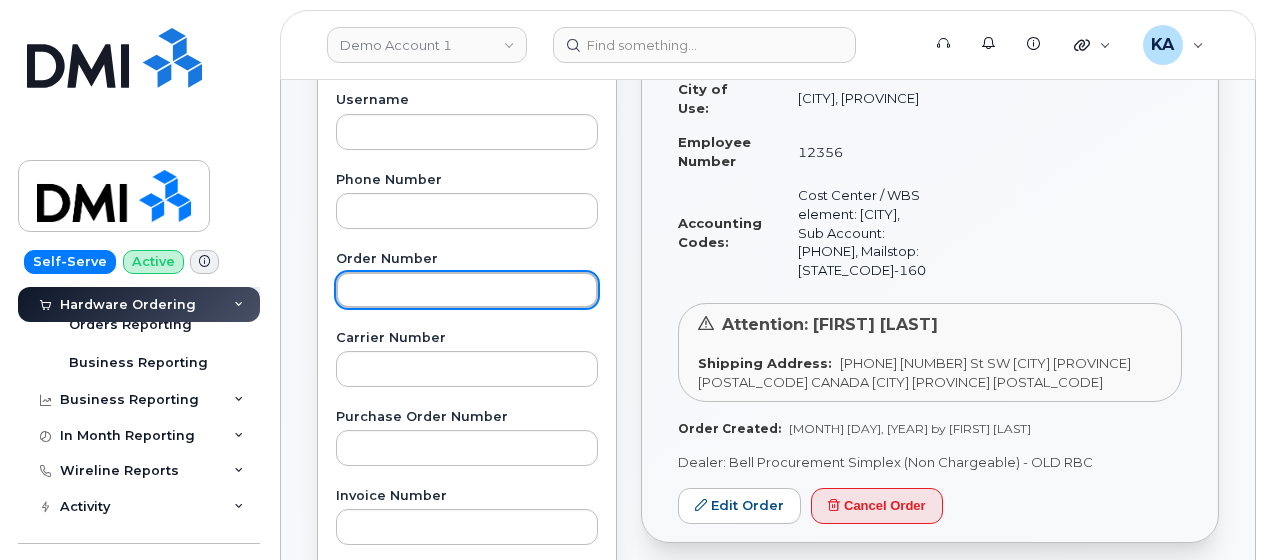 click at bounding box center [467, 290] 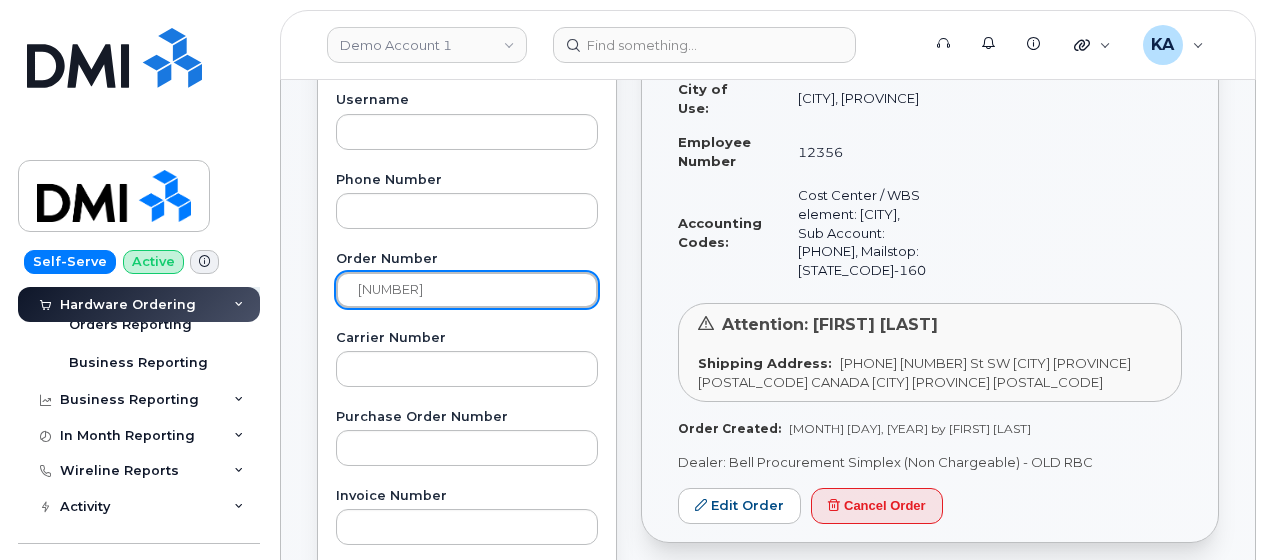 type on "[NUMBER]" 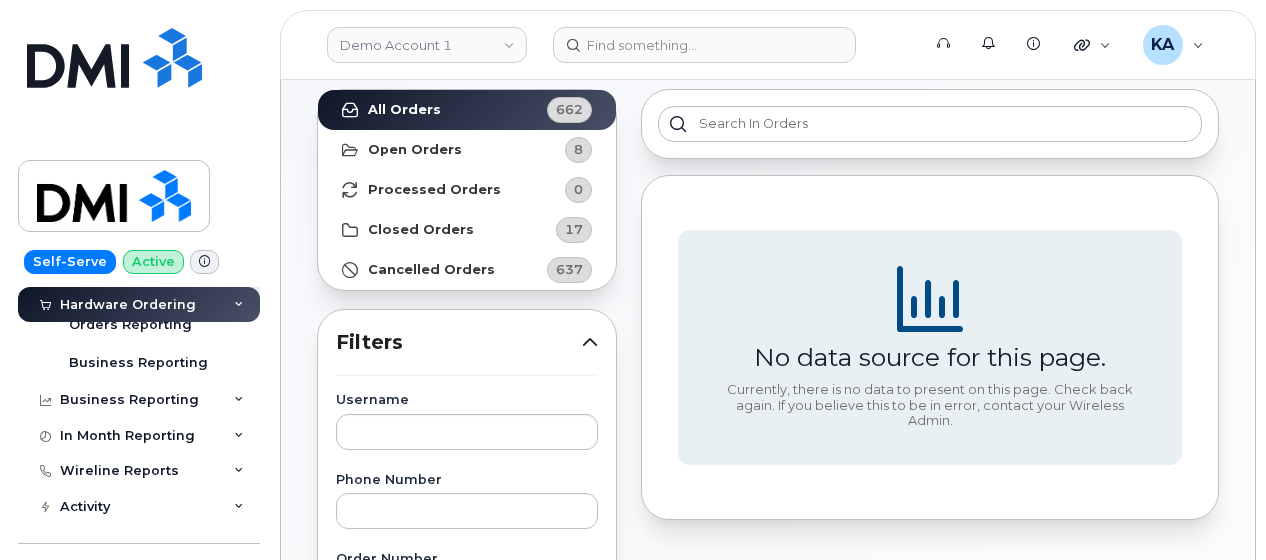 scroll, scrollTop: 0, scrollLeft: 0, axis: both 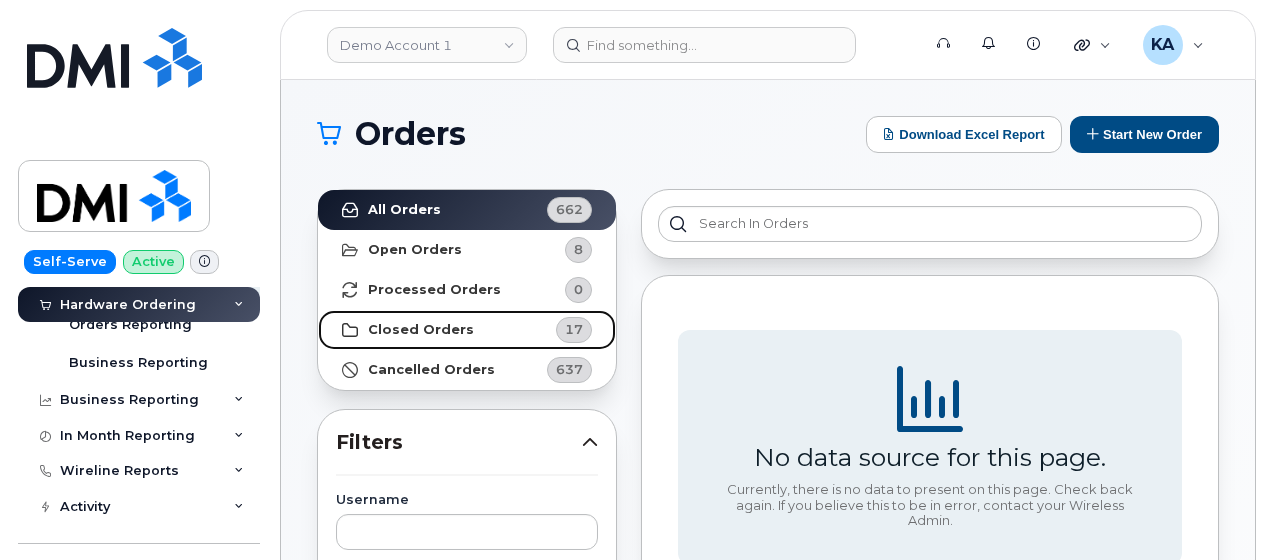 click on "Closed Orders 17" at bounding box center (467, 330) 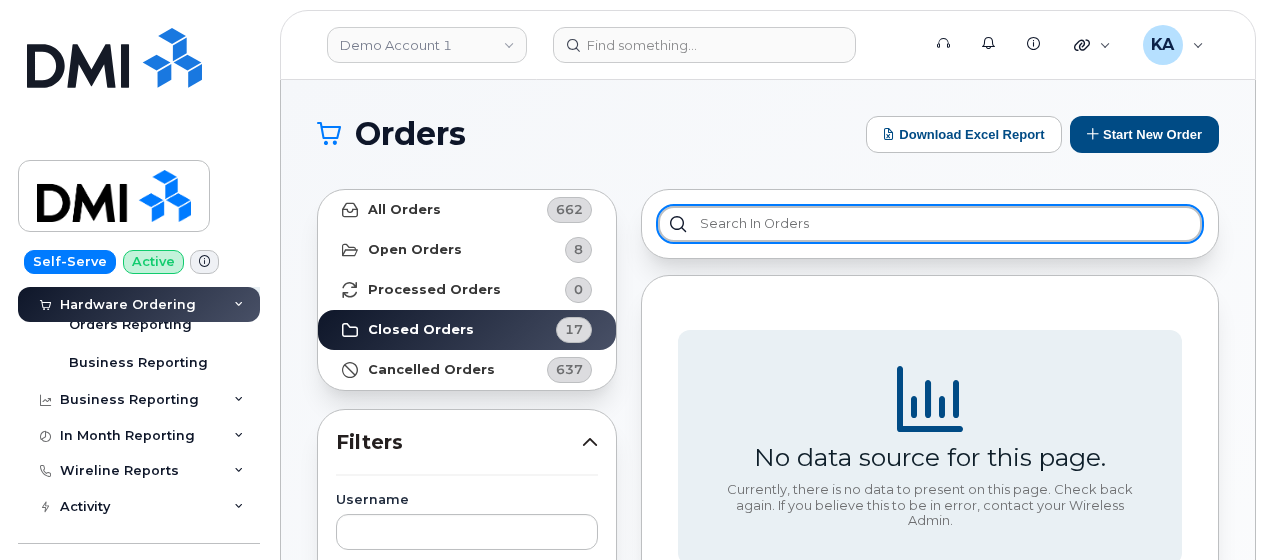 click at bounding box center (930, 224) 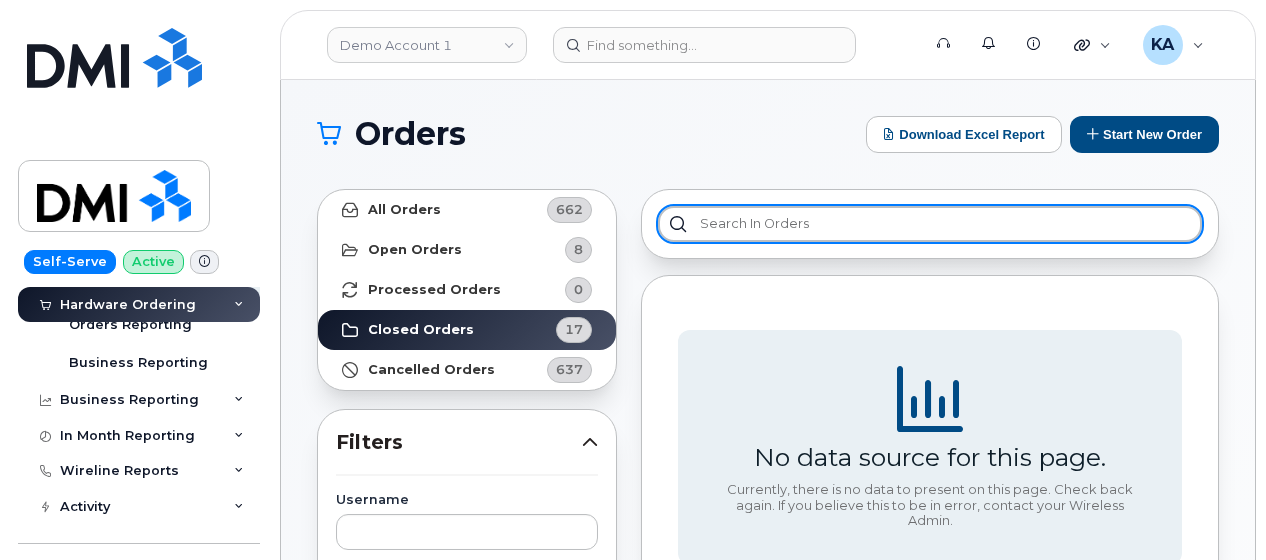 paste on "[NUMBER]" 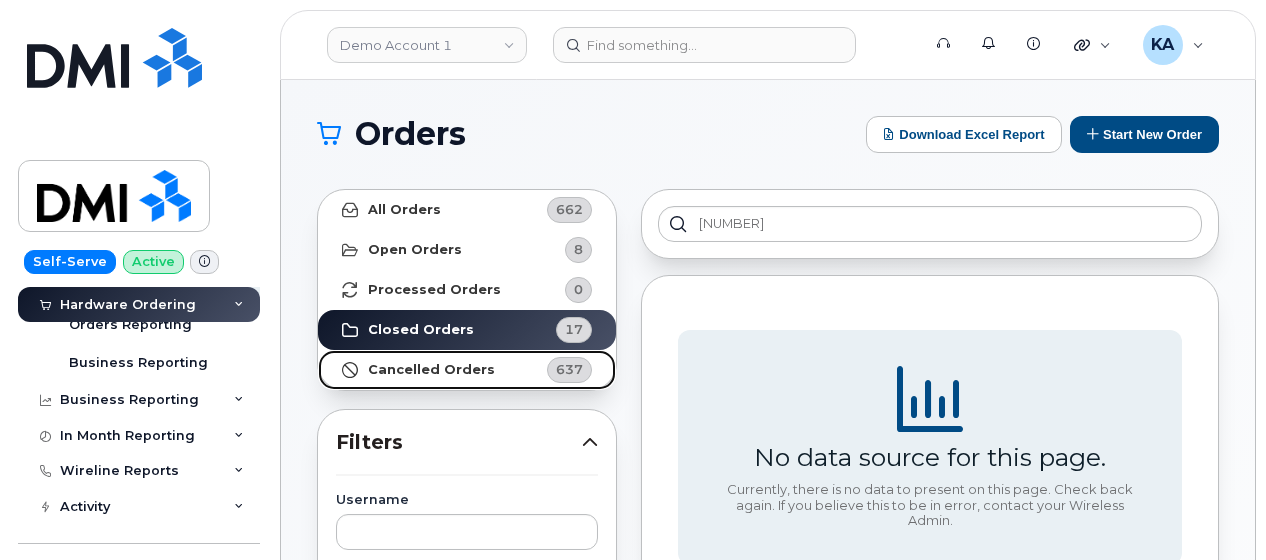click on "Cancelled Orders" at bounding box center (431, 370) 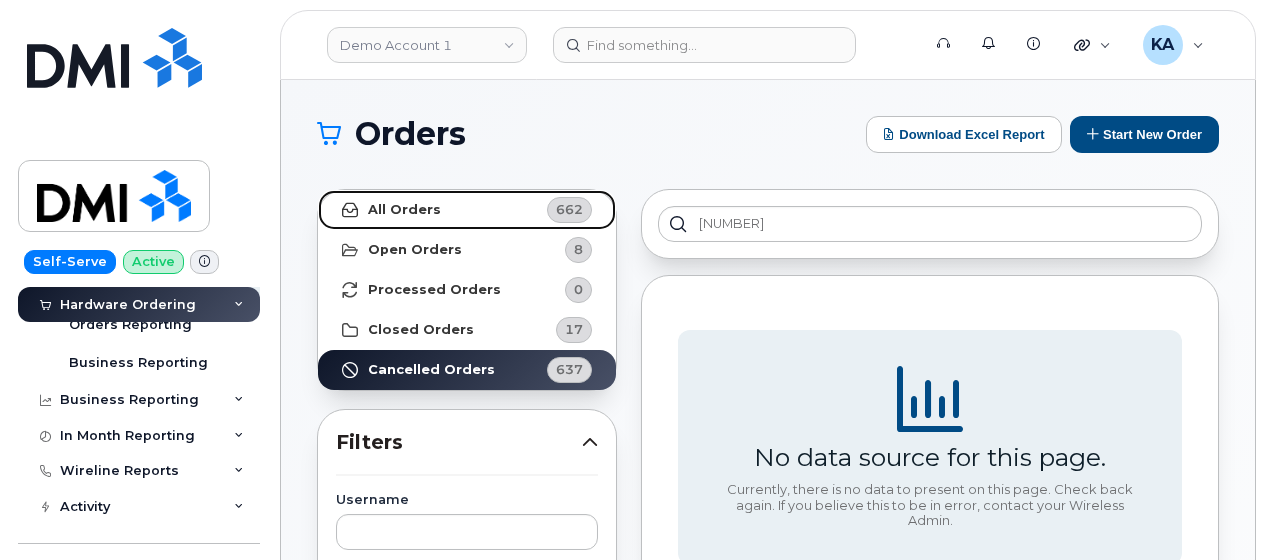 click on "All Orders" at bounding box center [404, 210] 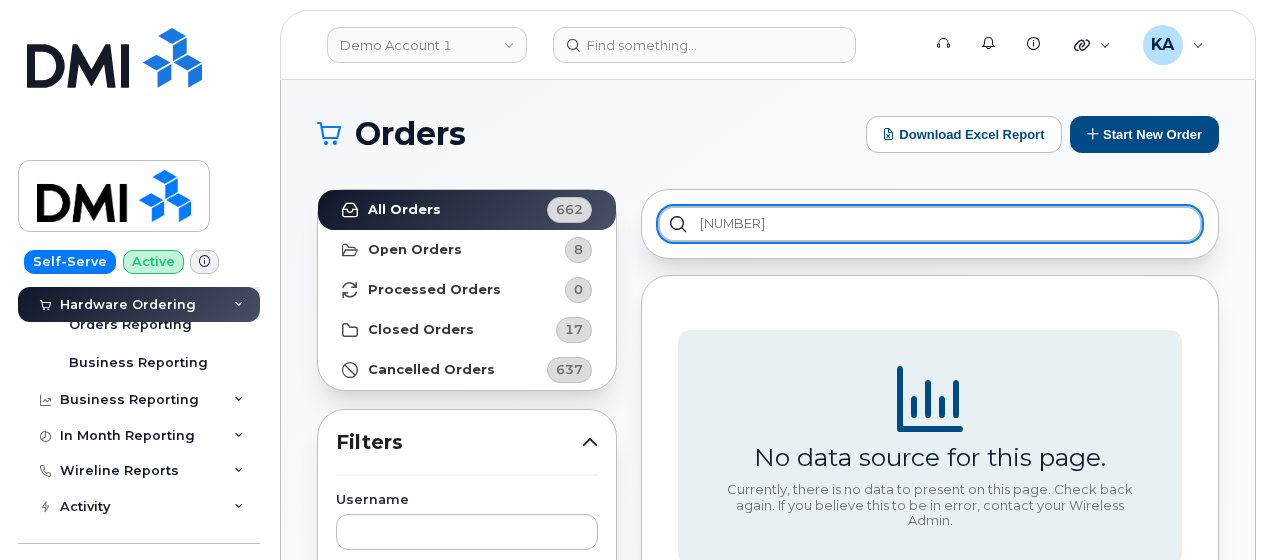 click on "[NUMBER]" at bounding box center (930, 224) 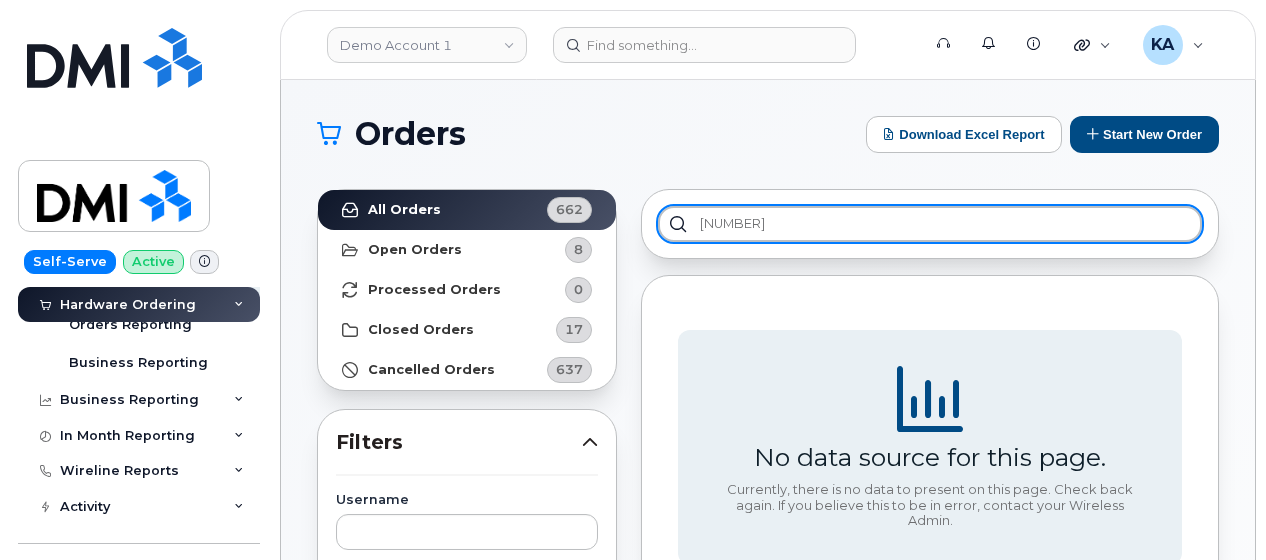 drag, startPoint x: 773, startPoint y: 224, endPoint x: 612, endPoint y: 226, distance: 161.01242 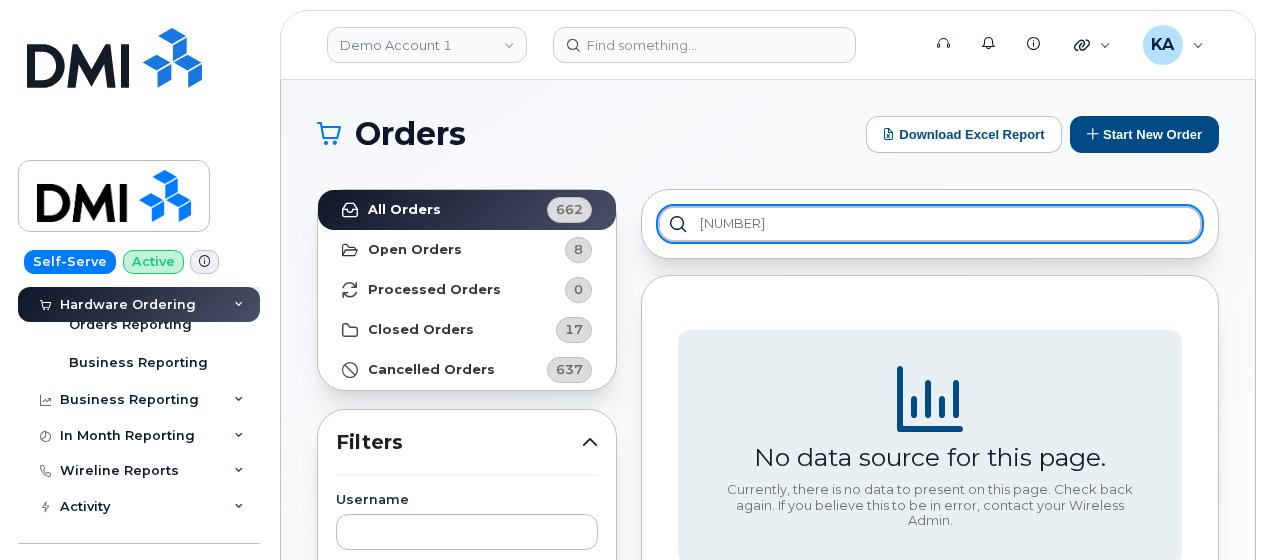 paste on "3695" 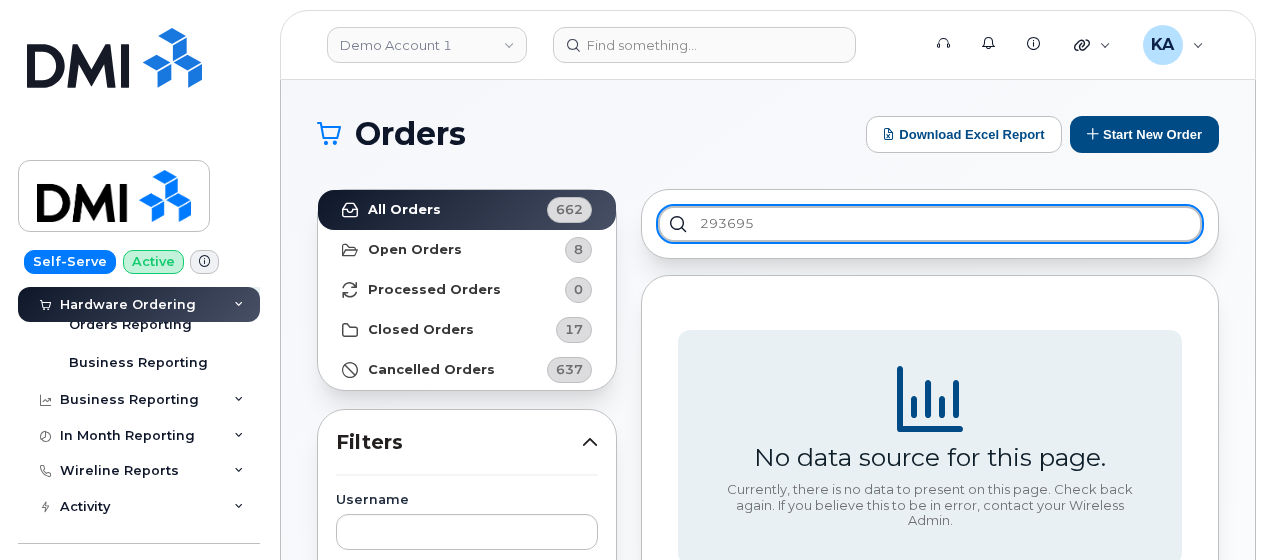 type on "293695" 